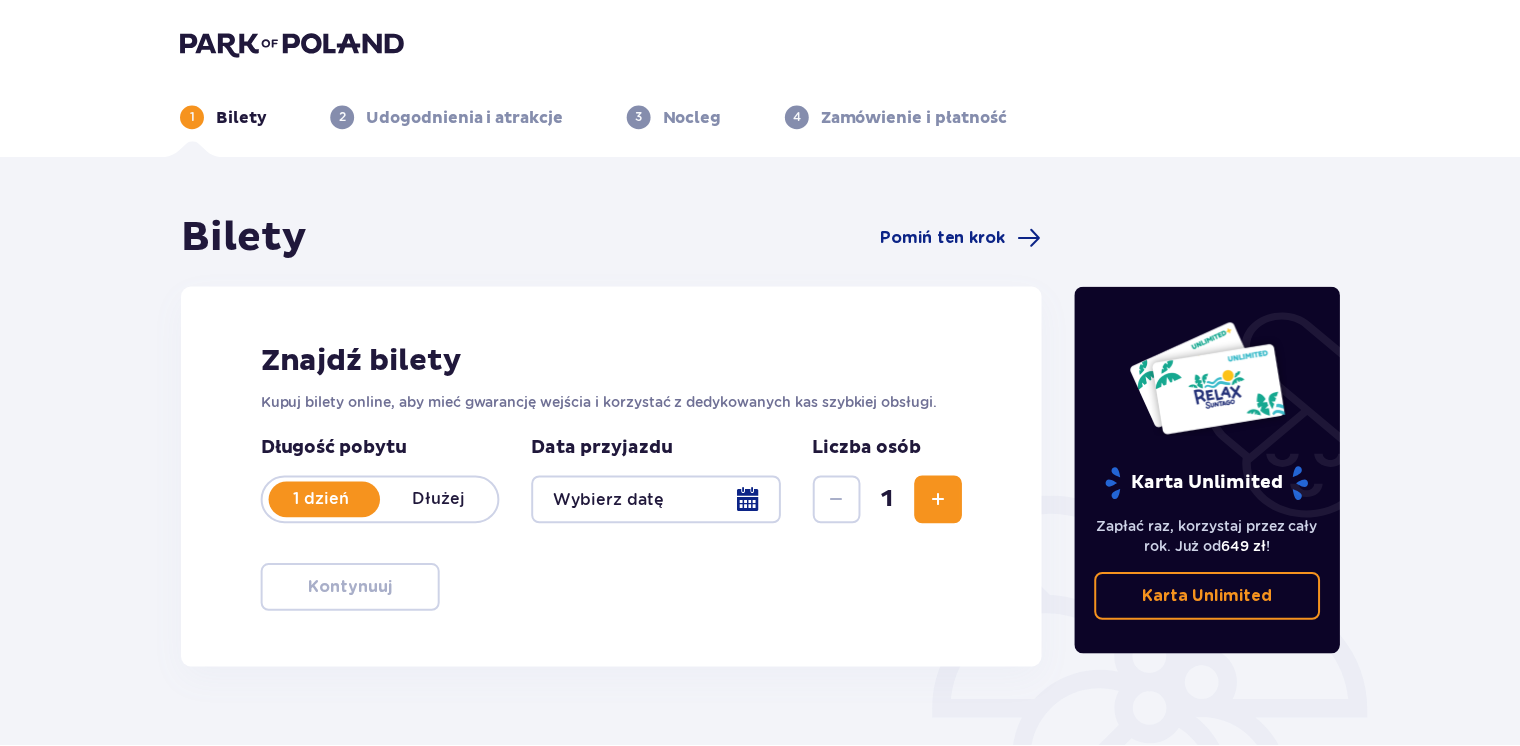 scroll, scrollTop: 0, scrollLeft: 0, axis: both 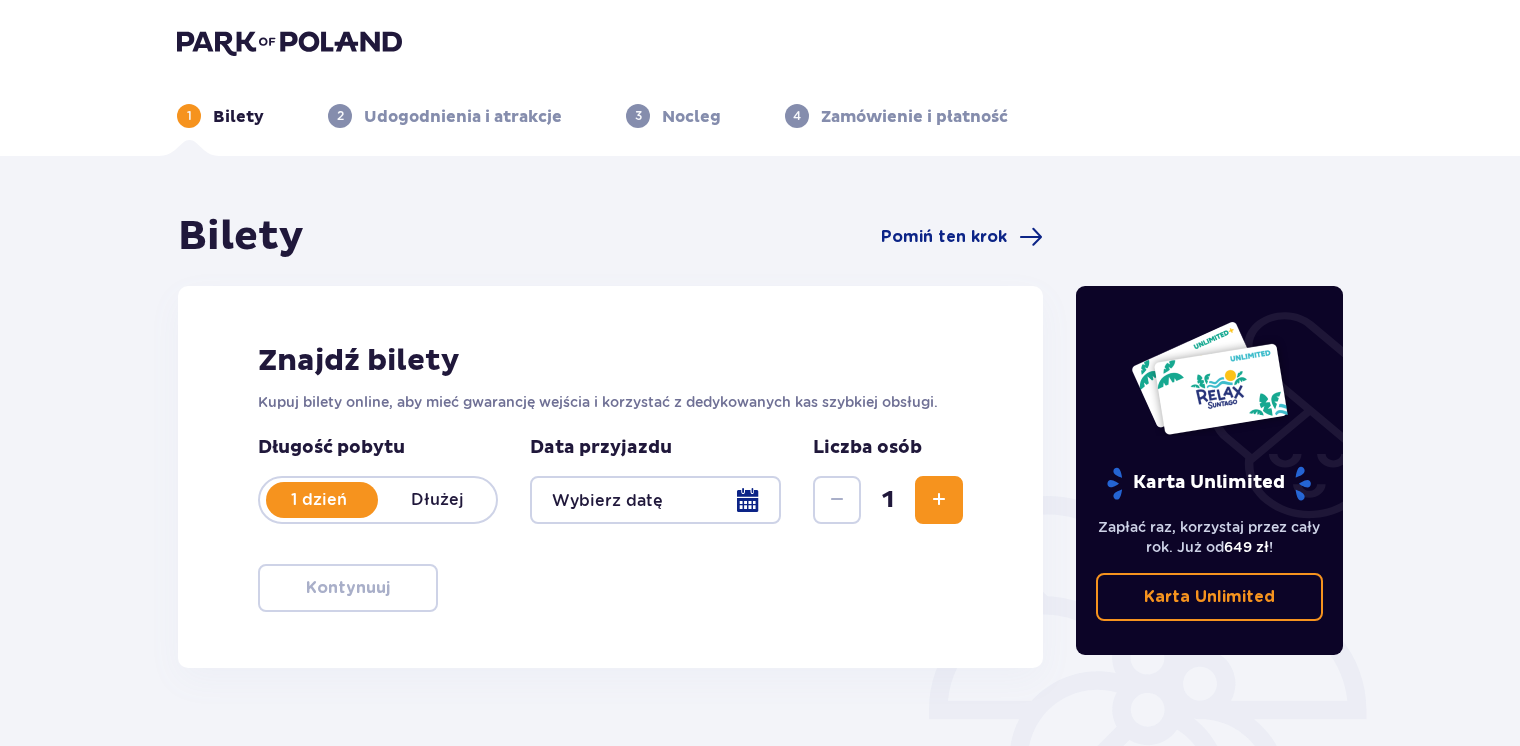 click at bounding box center (939, 500) 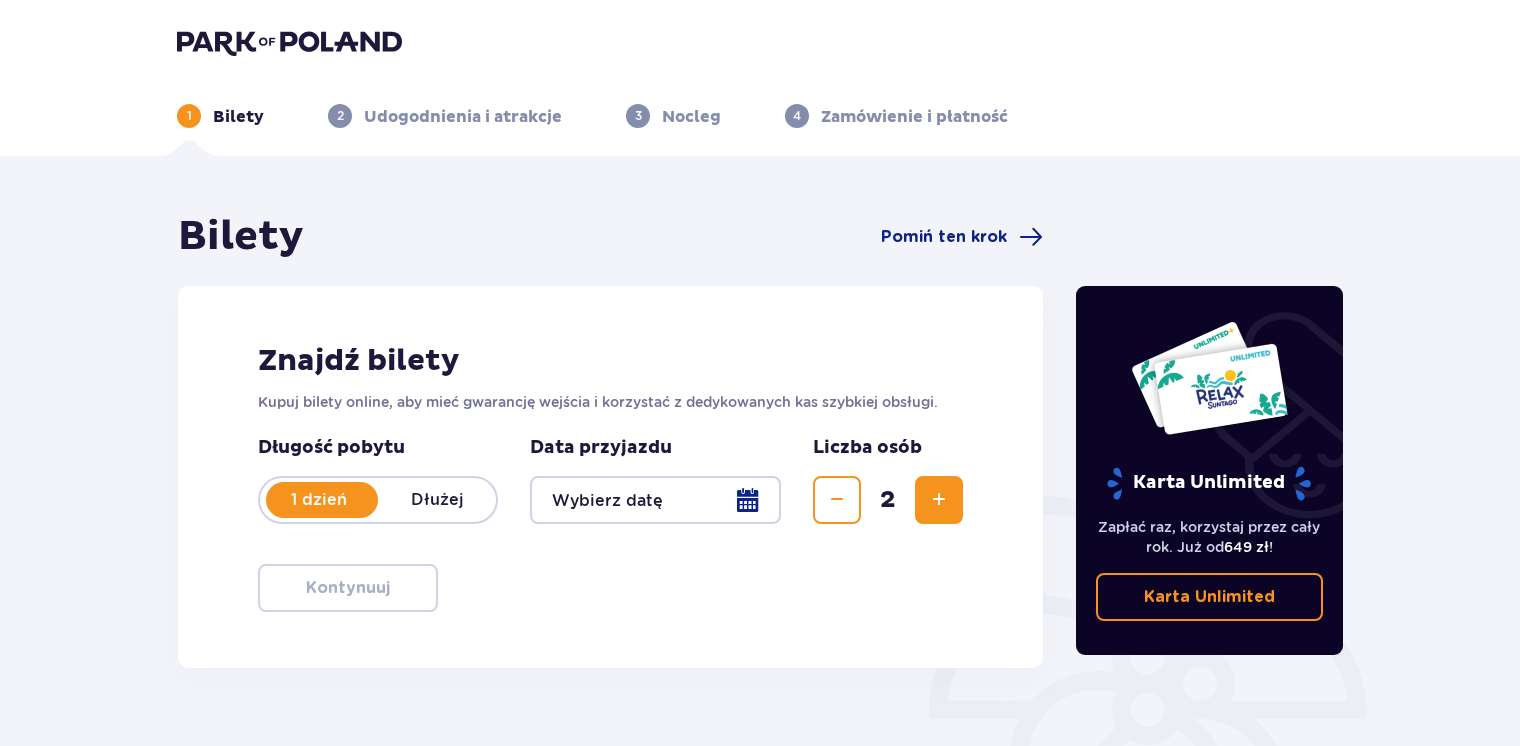 click at bounding box center [939, 500] 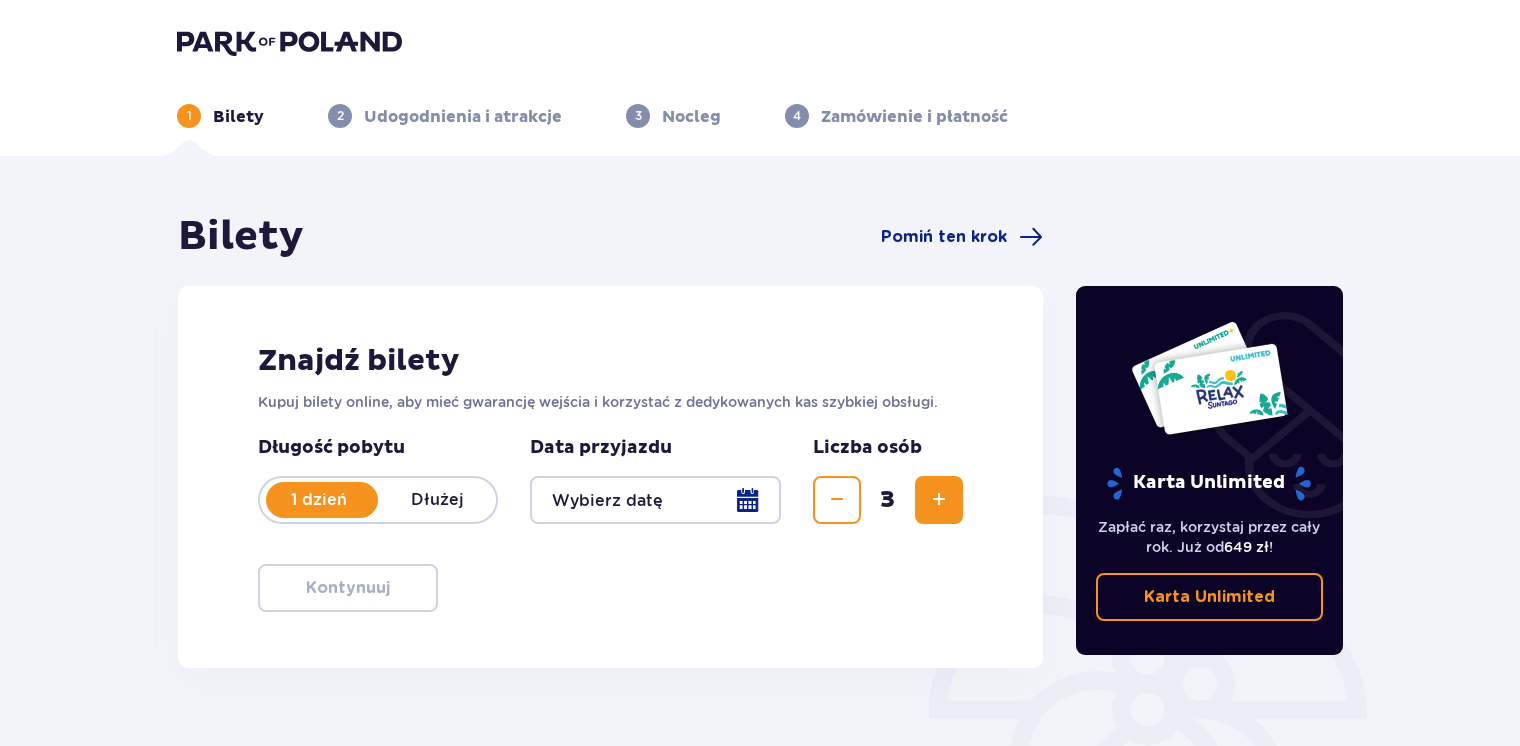 click at bounding box center (939, 500) 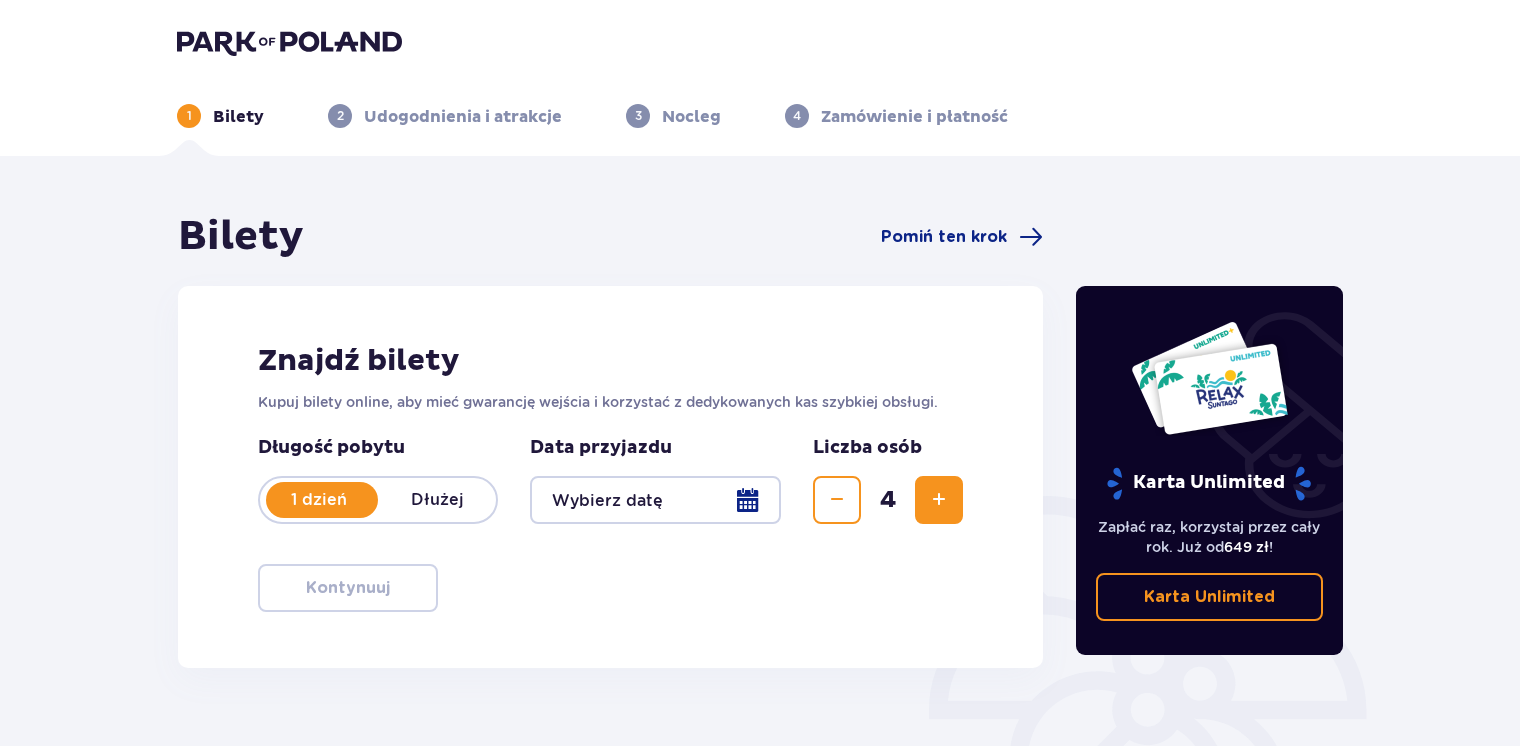 click at bounding box center [939, 500] 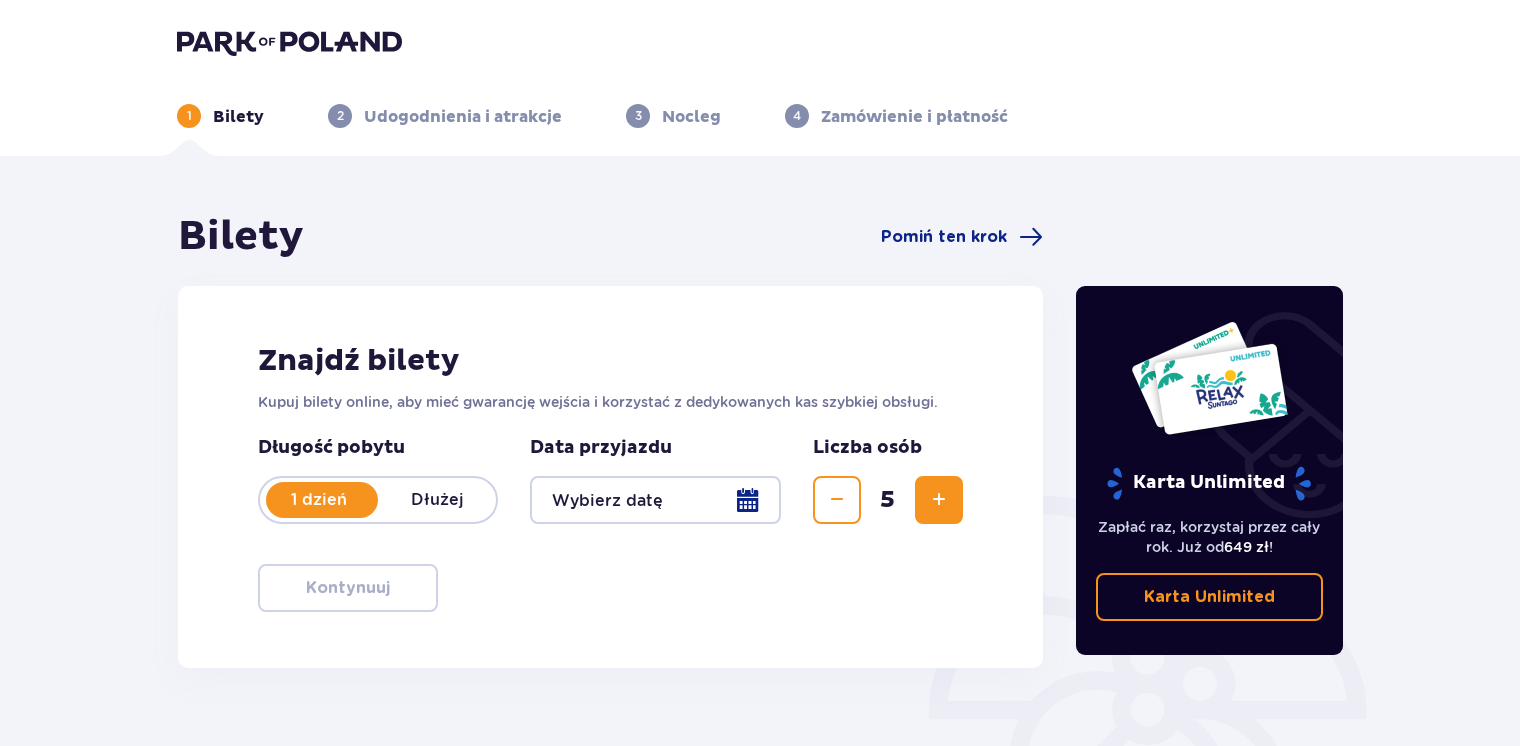 click at bounding box center (939, 500) 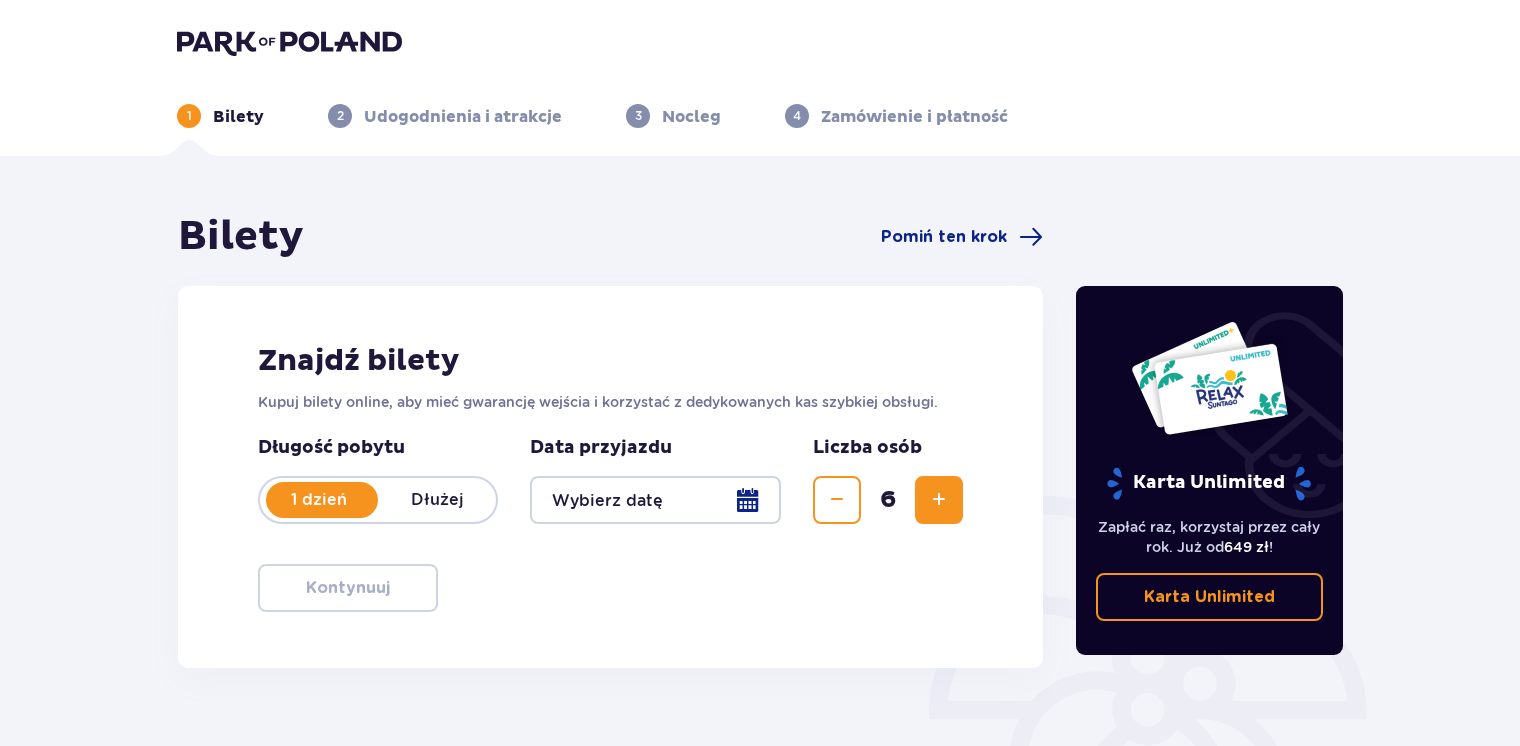 click at bounding box center [655, 500] 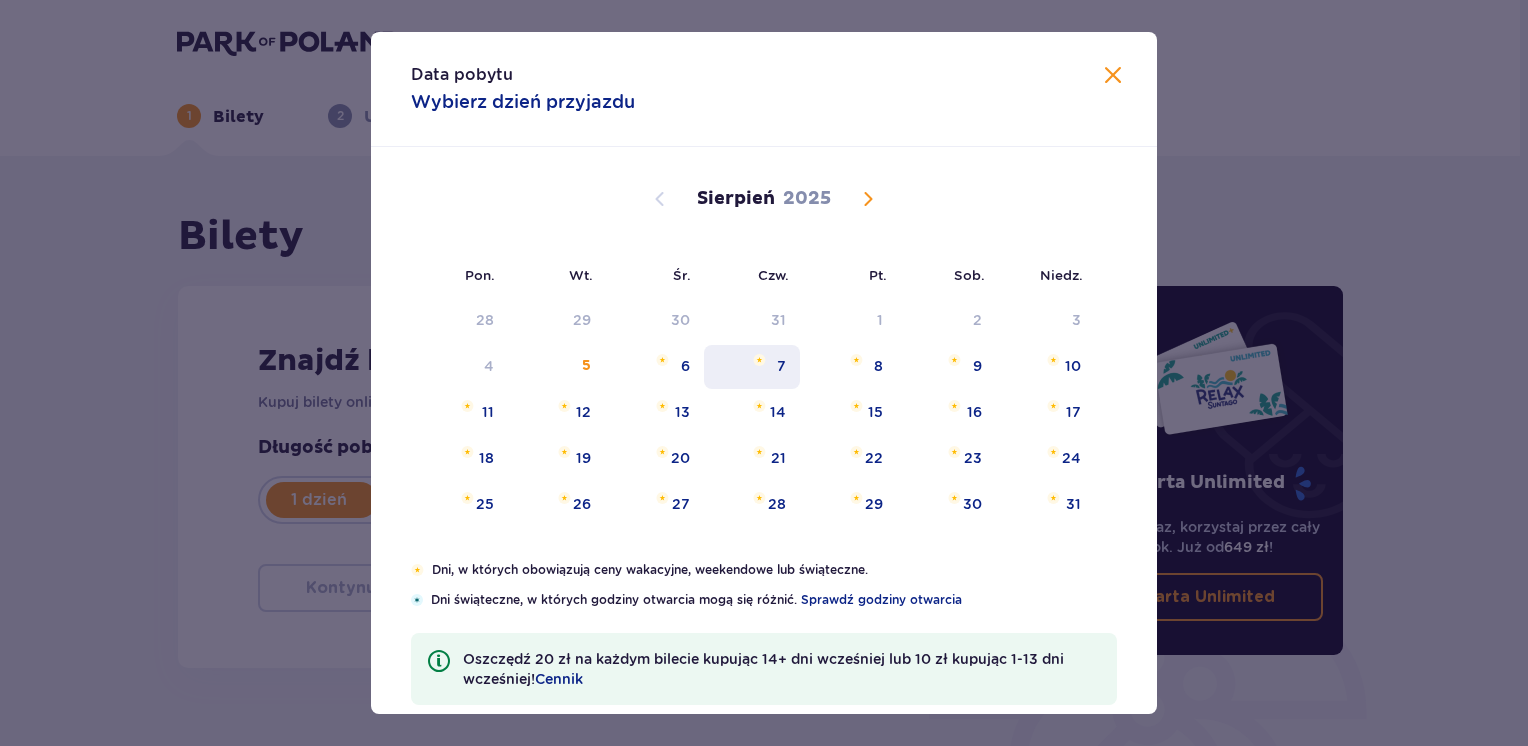 click on "7" at bounding box center [752, 367] 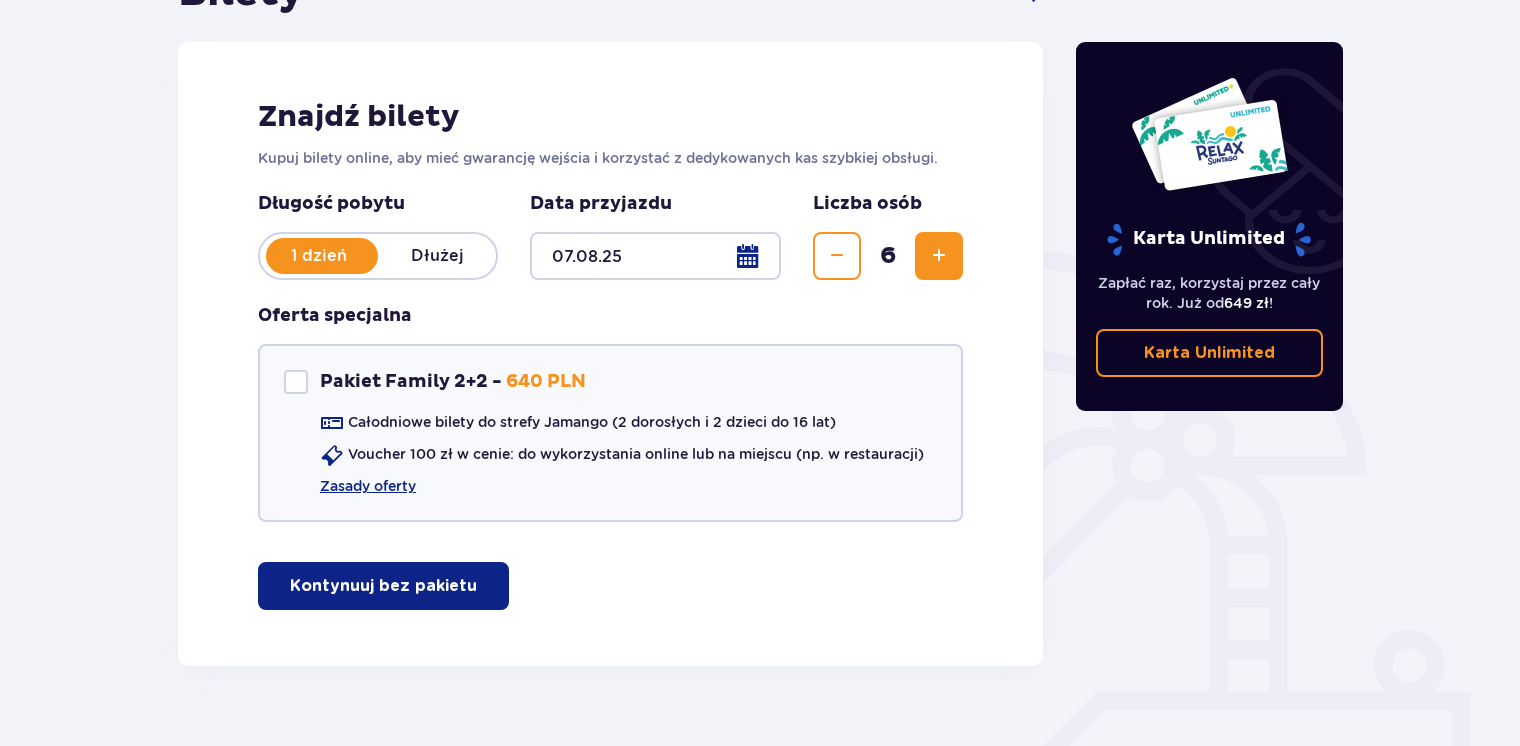 scroll, scrollTop: 283, scrollLeft: 0, axis: vertical 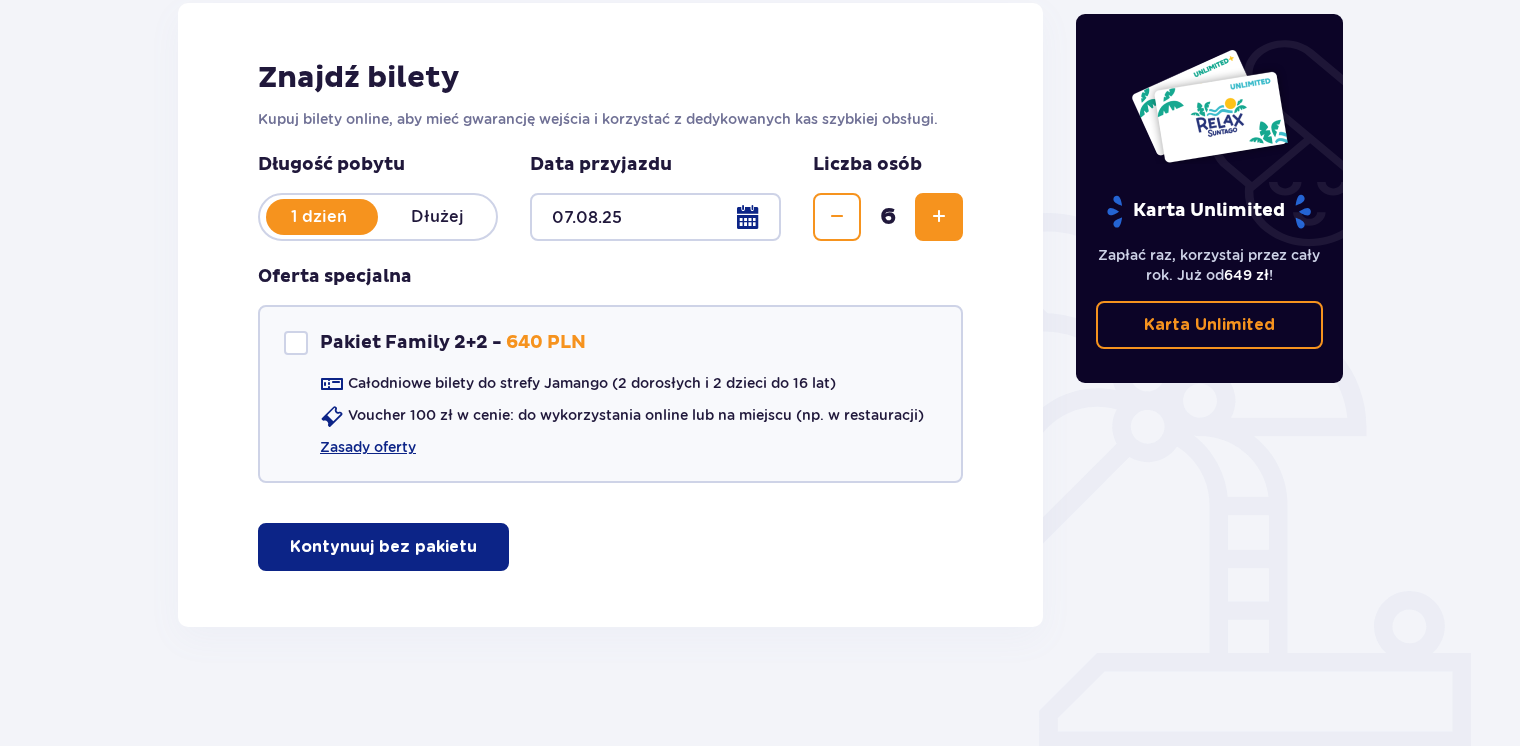 click on "Kontynuuj bez pakietu" at bounding box center [383, 547] 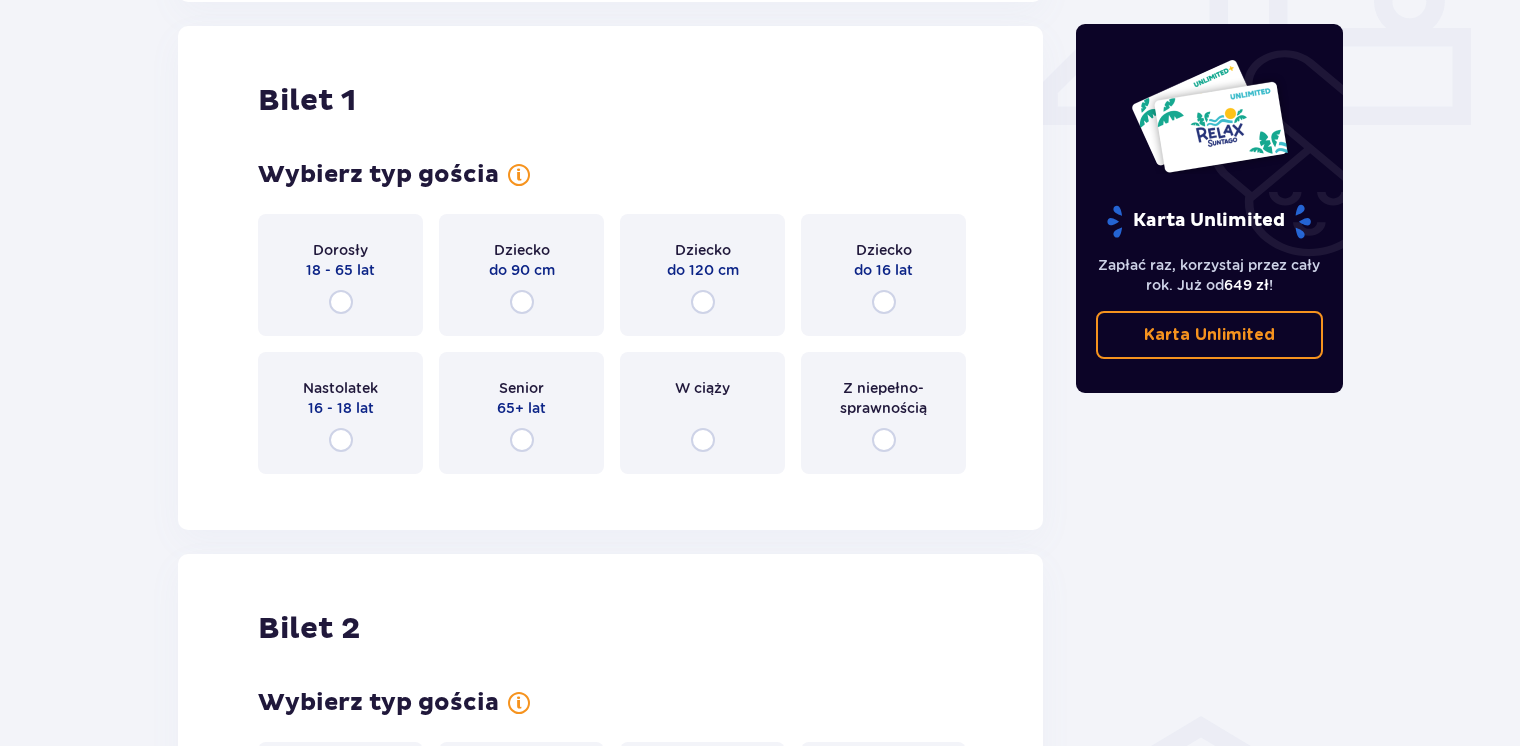scroll, scrollTop: 909, scrollLeft: 0, axis: vertical 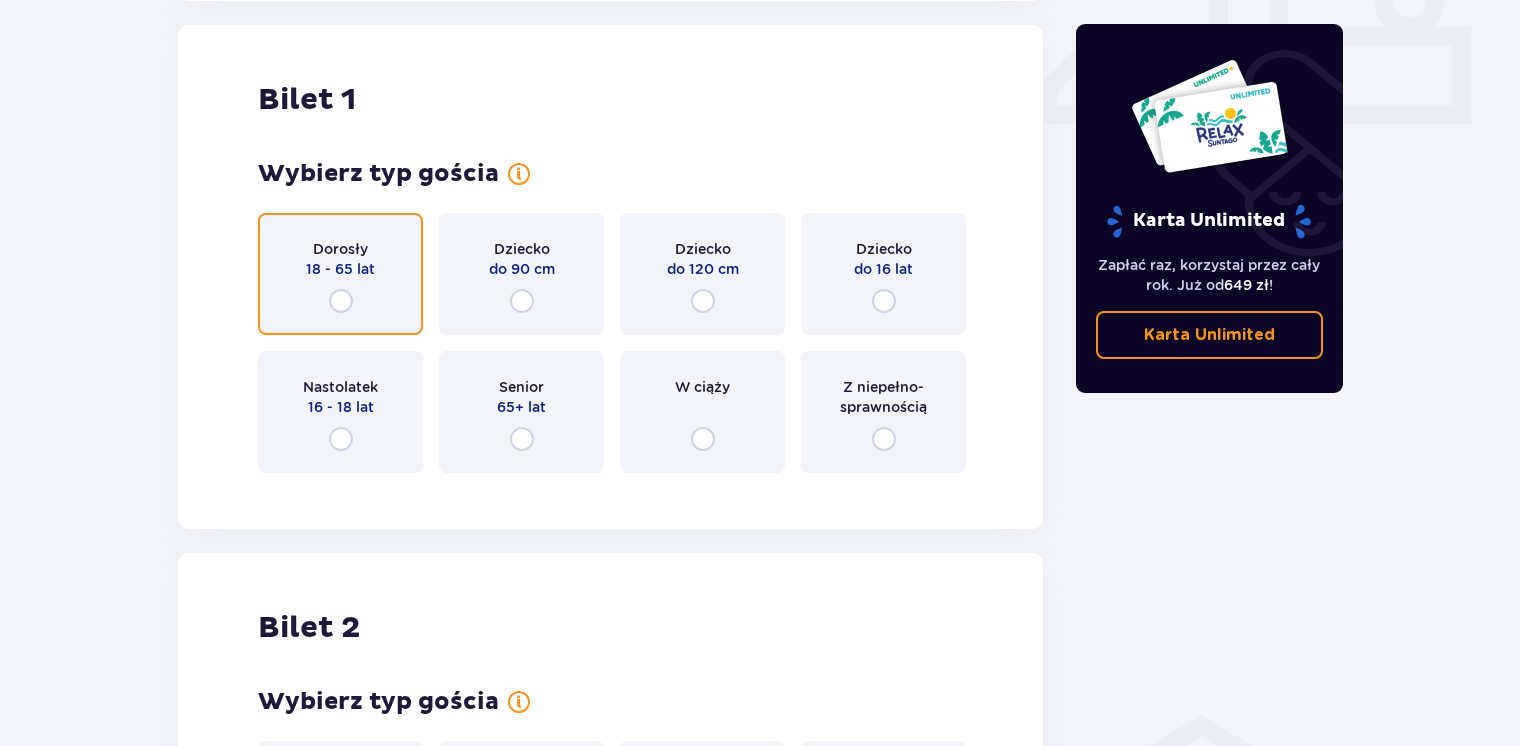 click at bounding box center (341, 301) 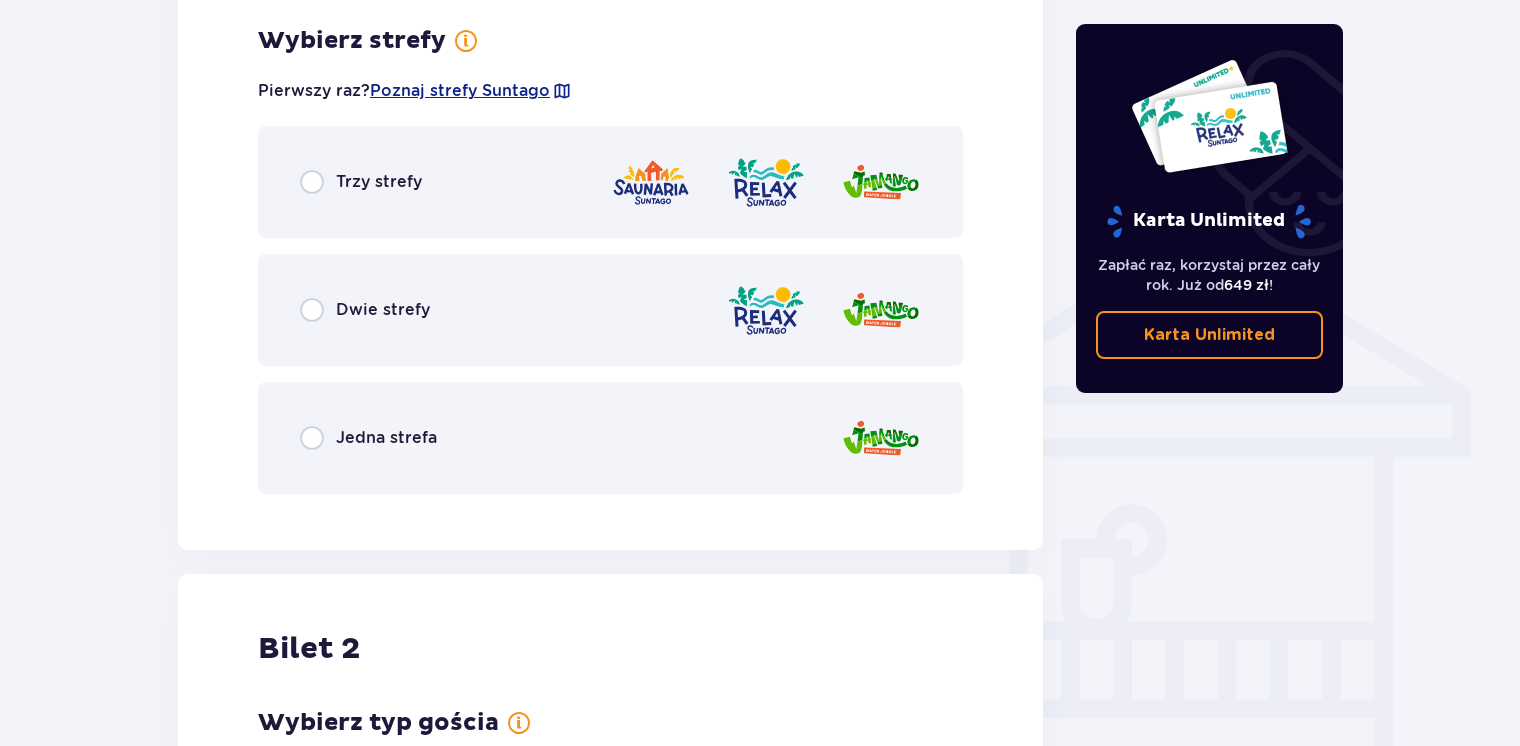scroll, scrollTop: 1397, scrollLeft: 0, axis: vertical 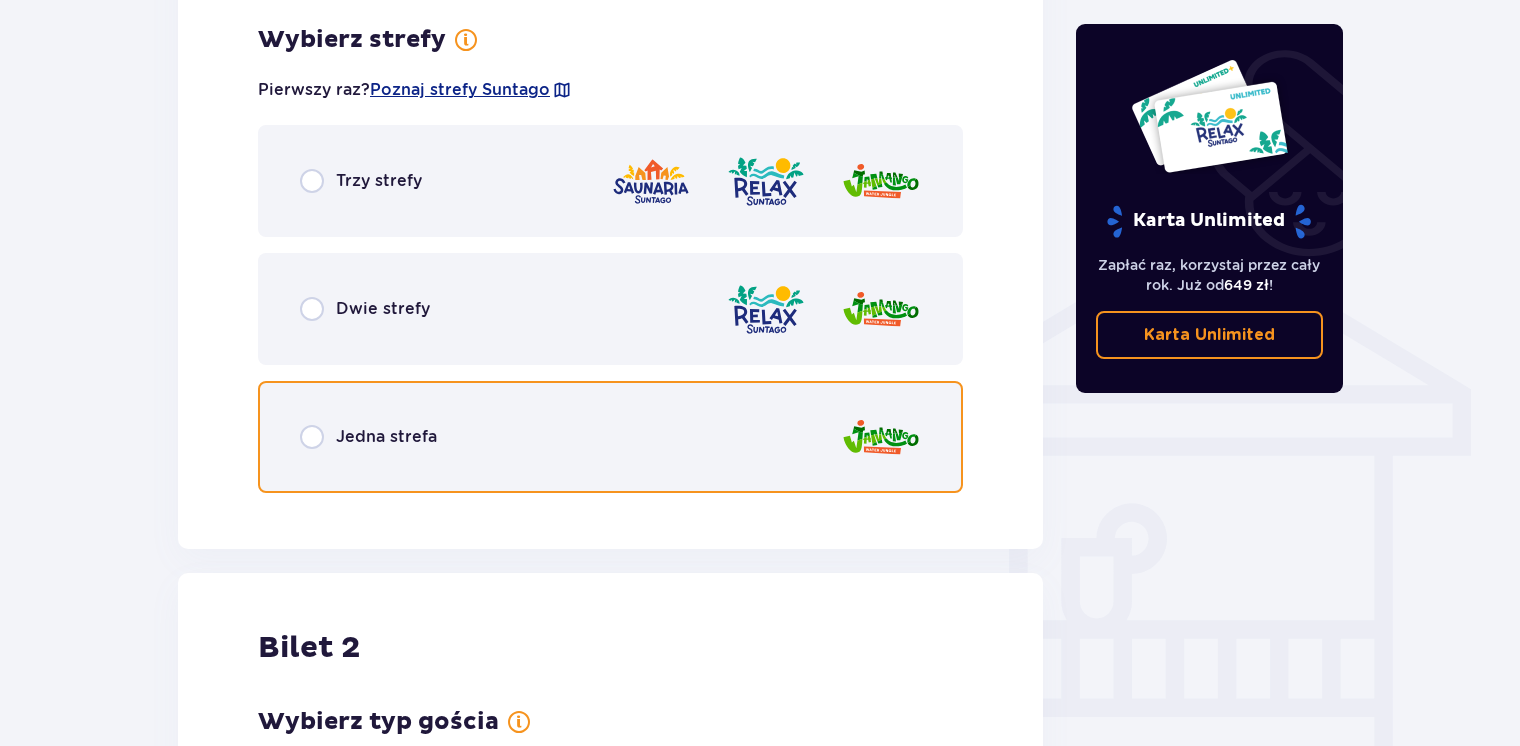 click at bounding box center [312, 437] 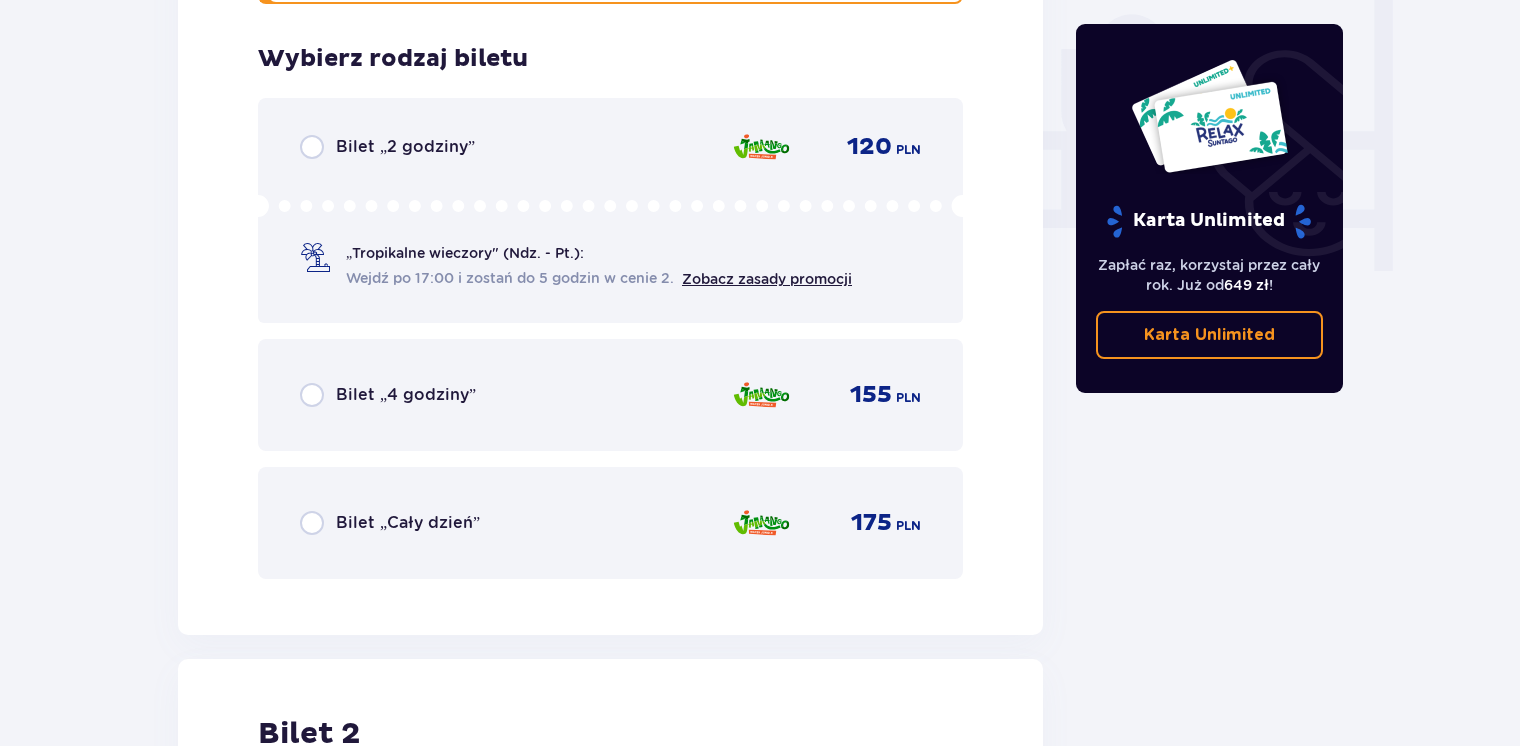 scroll, scrollTop: 1905, scrollLeft: 0, axis: vertical 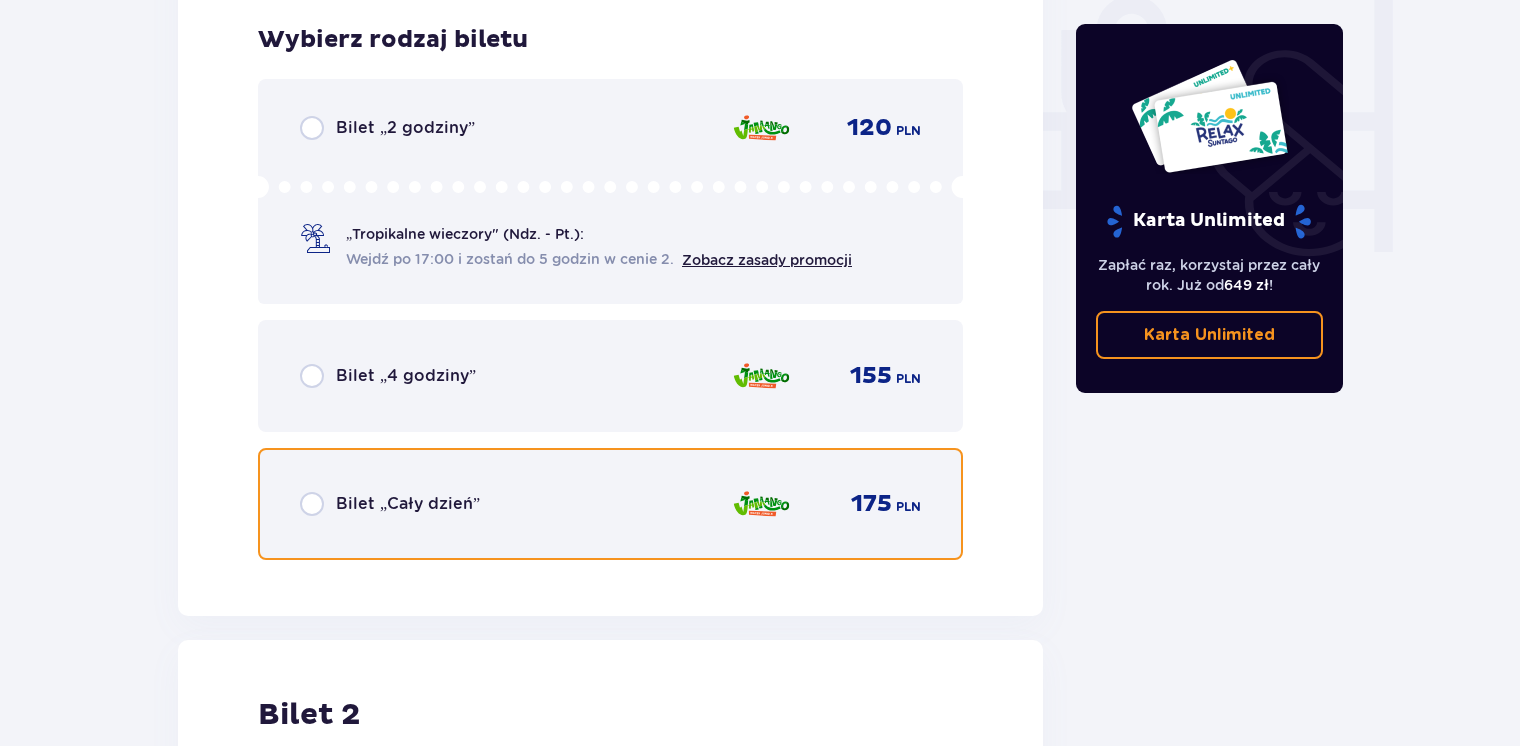 click at bounding box center (312, 504) 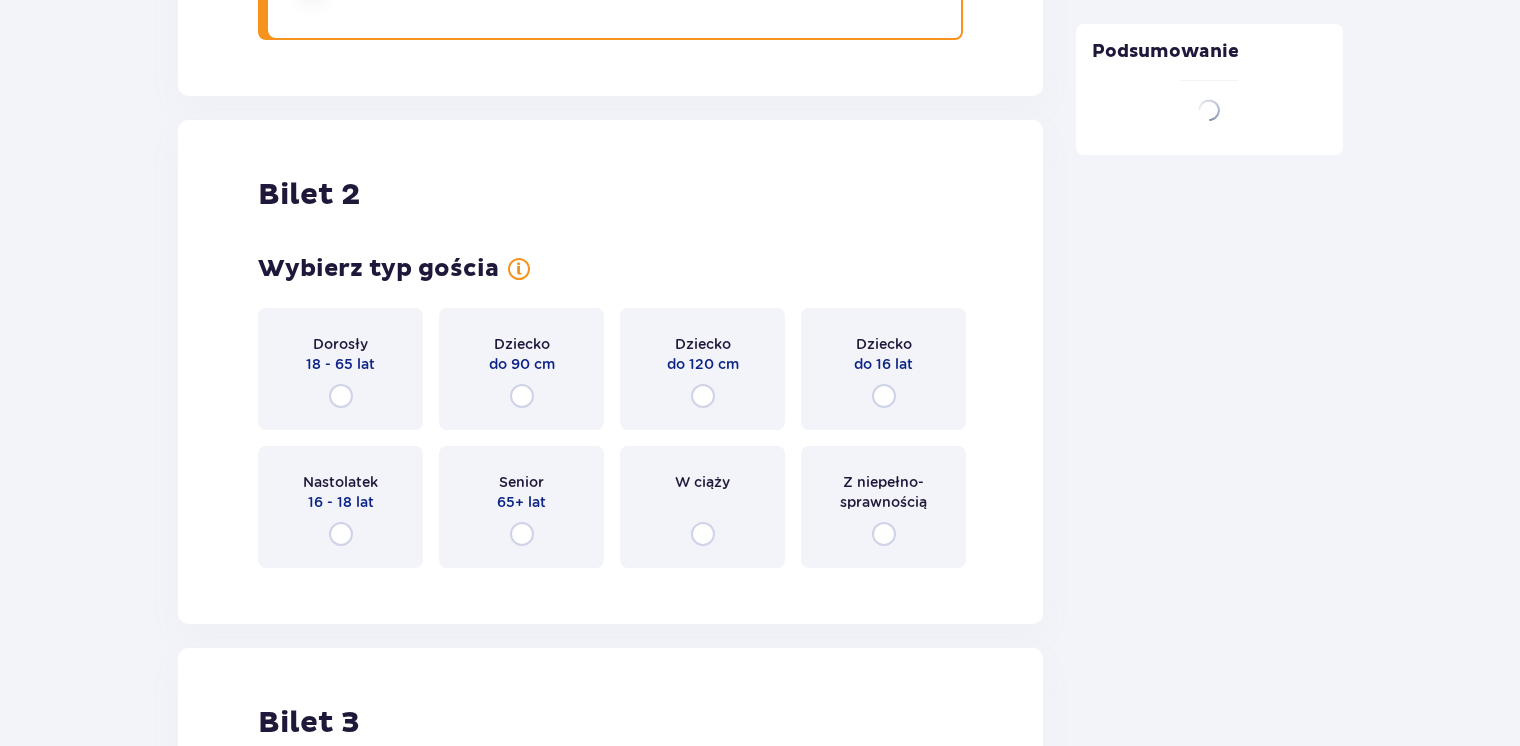 scroll, scrollTop: 2519, scrollLeft: 0, axis: vertical 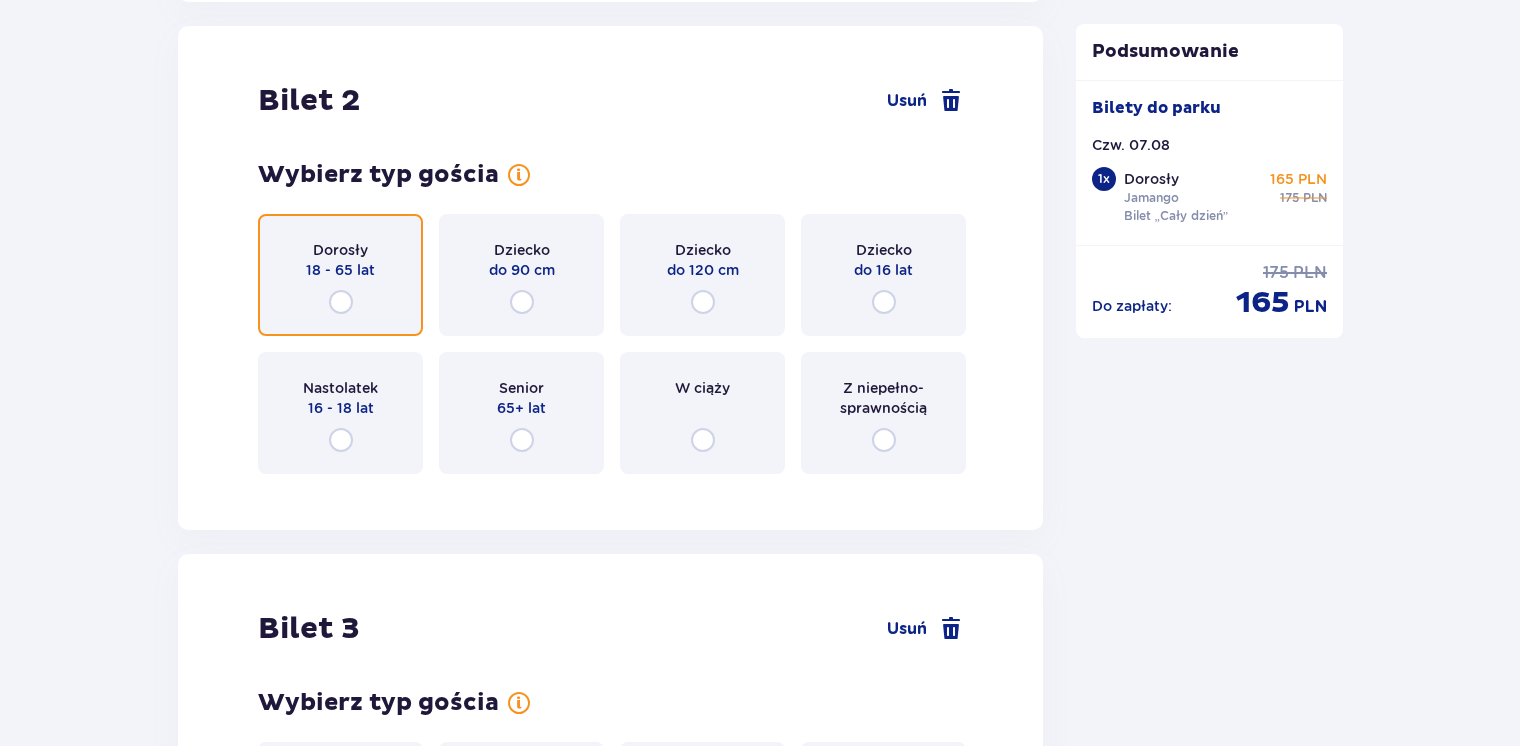 click at bounding box center (341, 302) 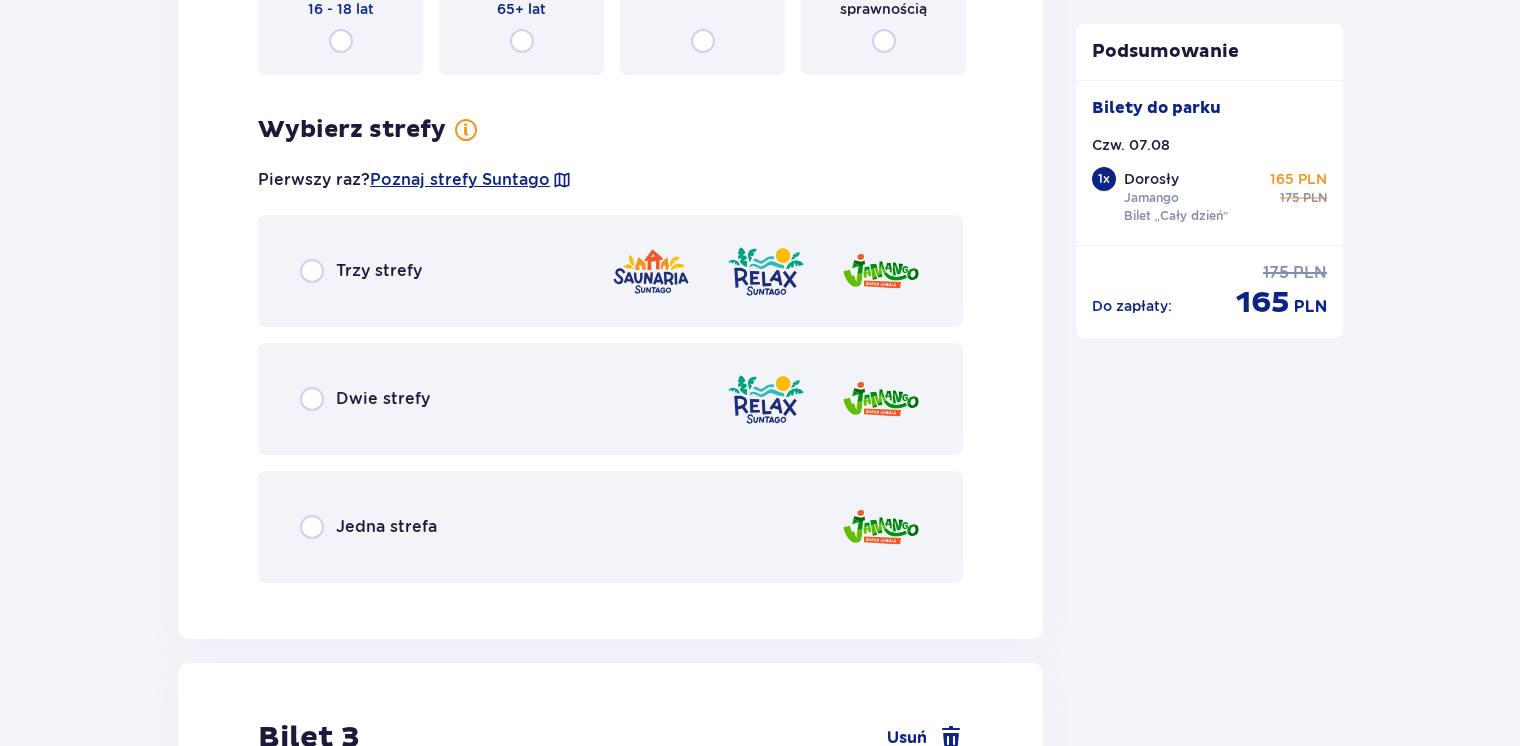 scroll, scrollTop: 3007, scrollLeft: 0, axis: vertical 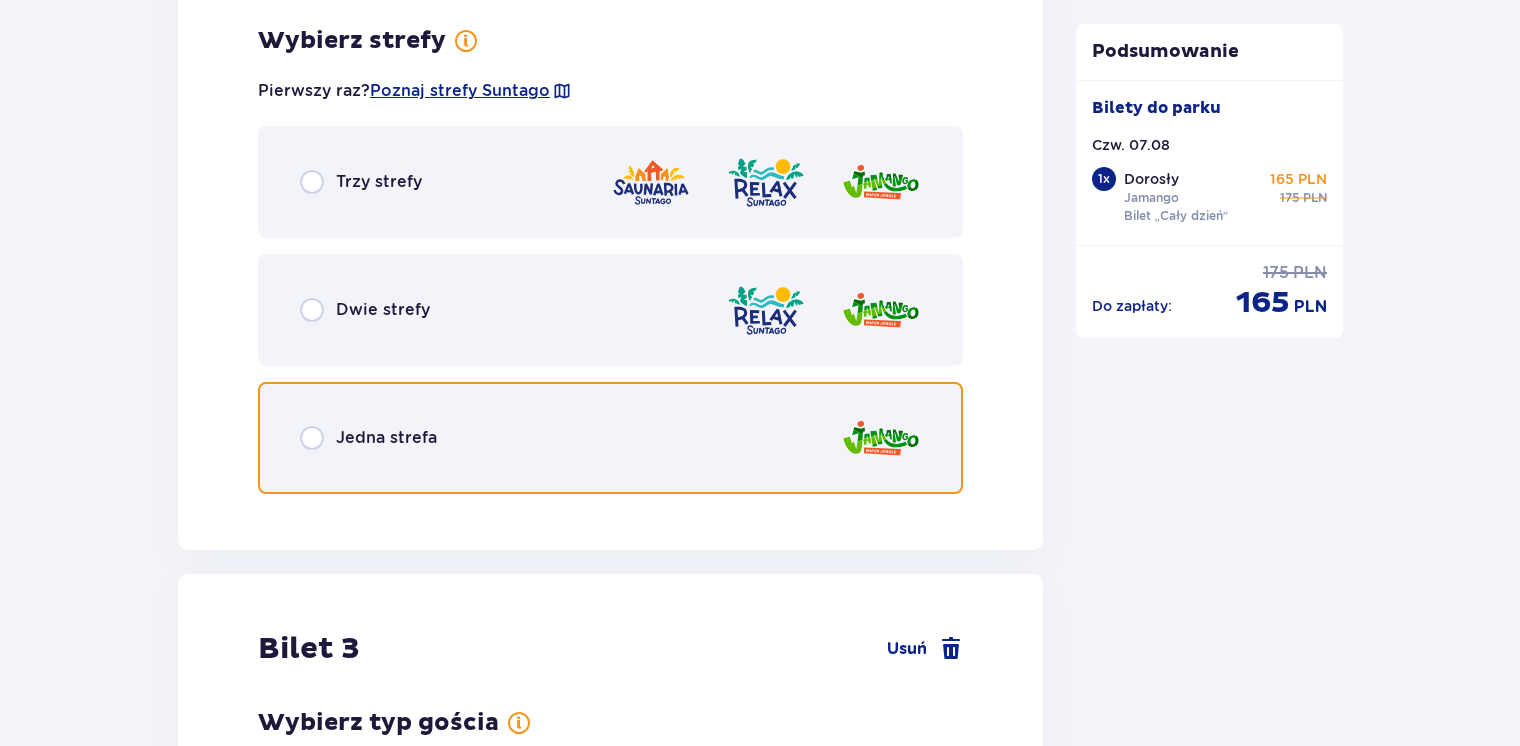 click at bounding box center [312, 438] 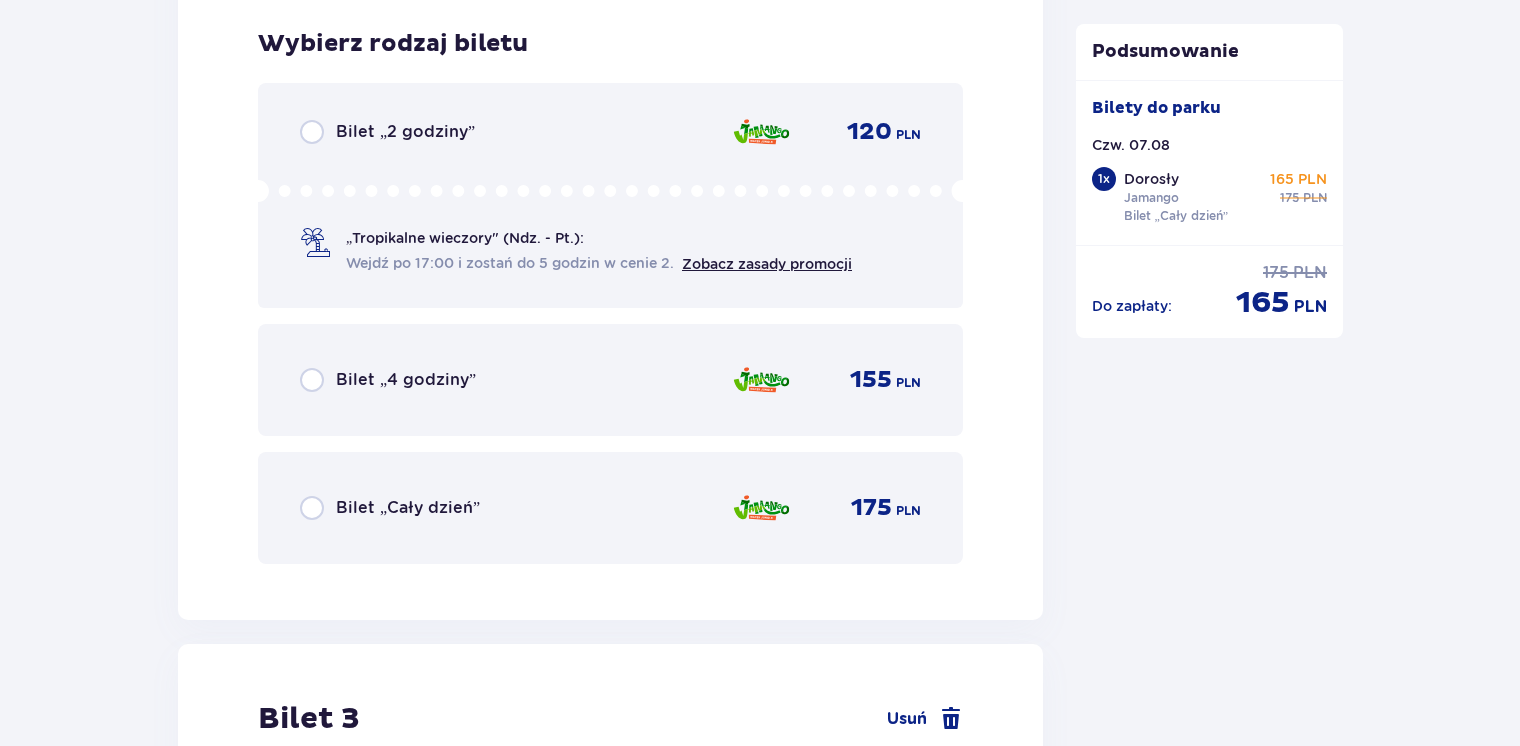 scroll, scrollTop: 3515, scrollLeft: 0, axis: vertical 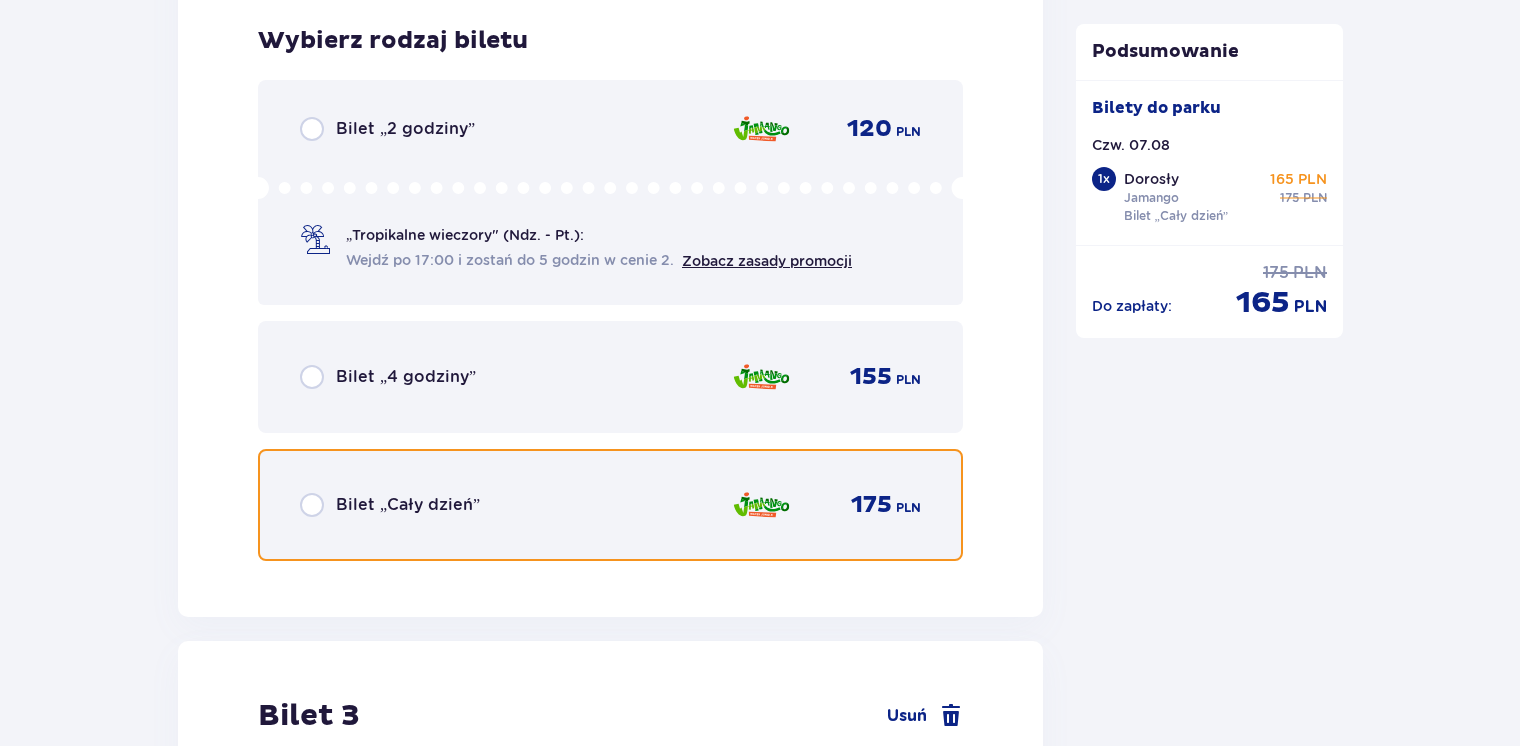 click at bounding box center [312, 505] 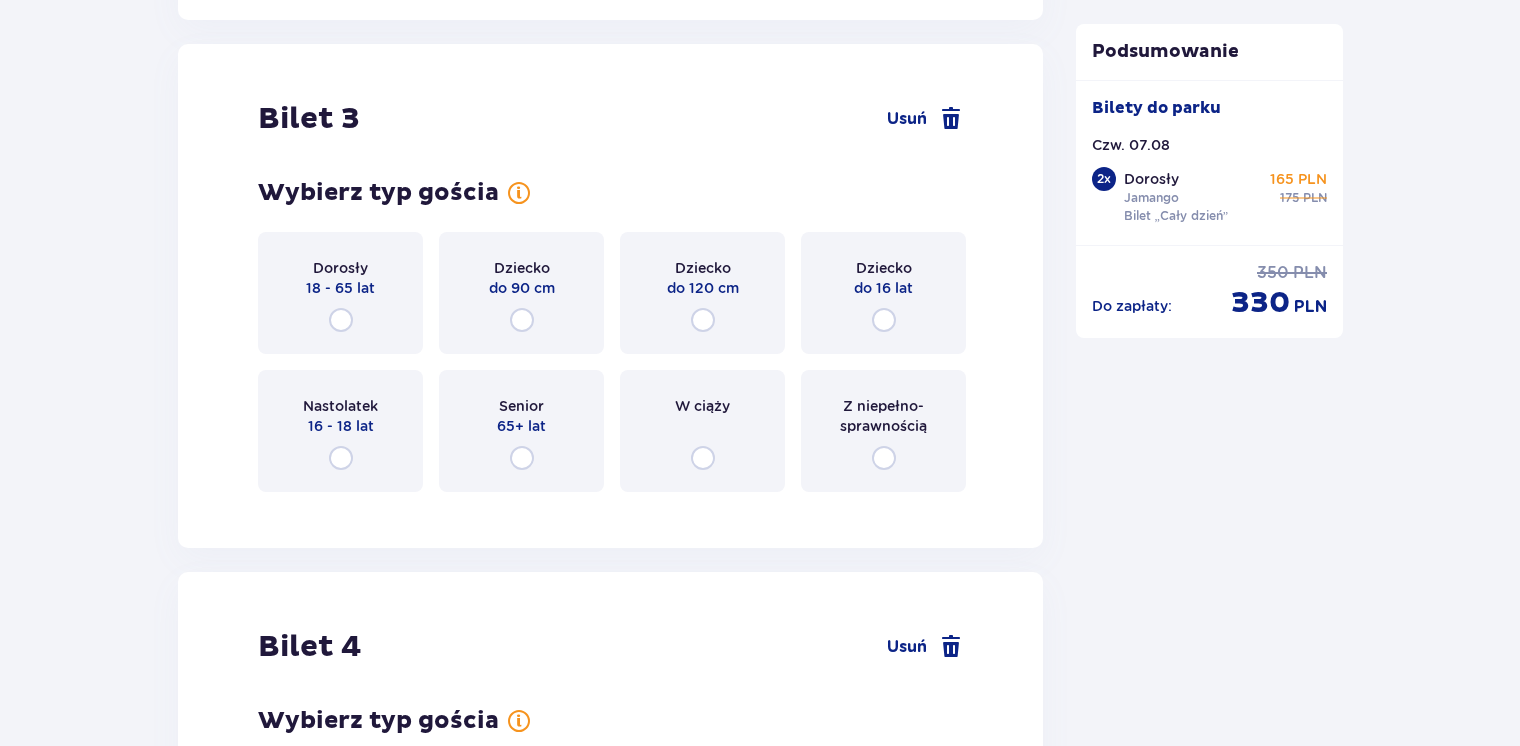 scroll, scrollTop: 4129, scrollLeft: 0, axis: vertical 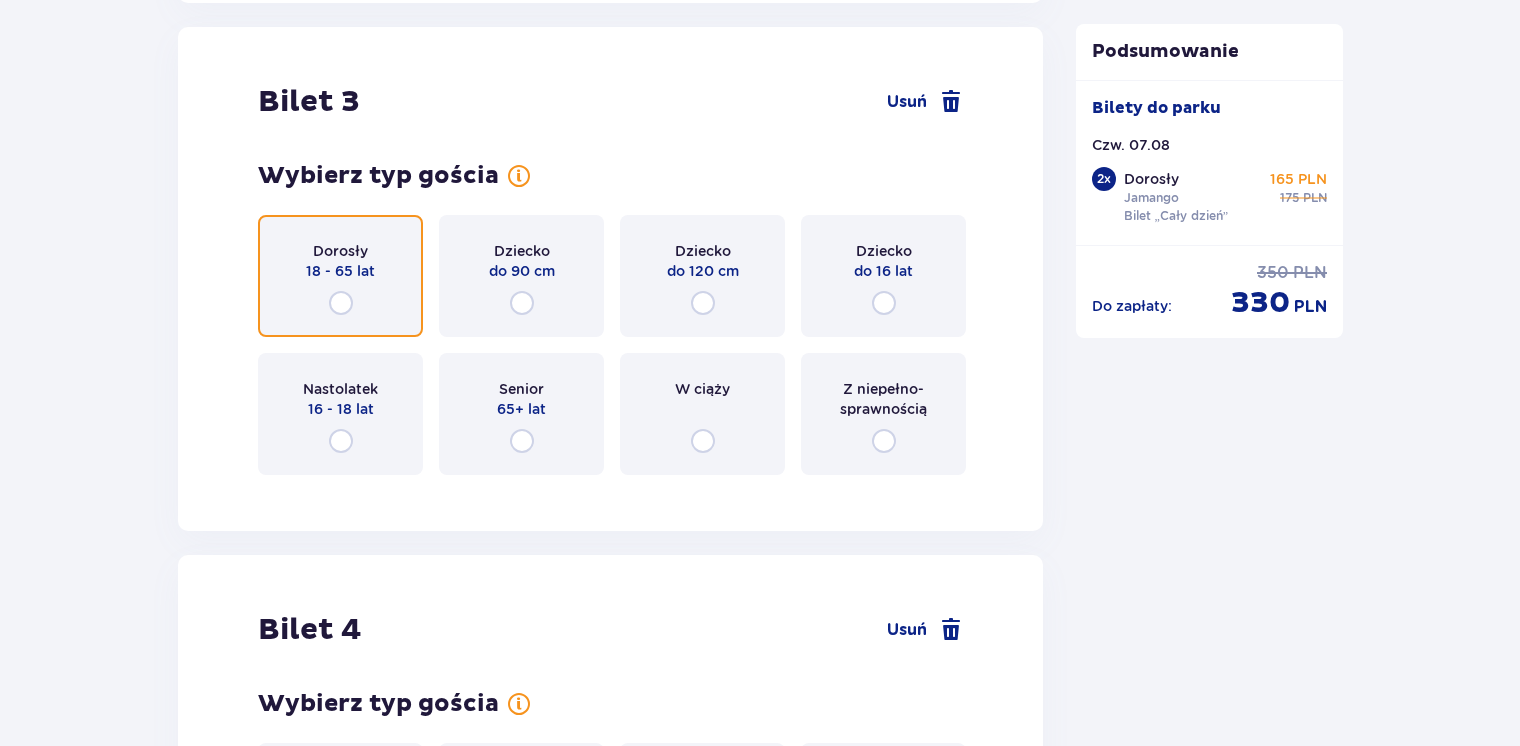 click at bounding box center [341, 303] 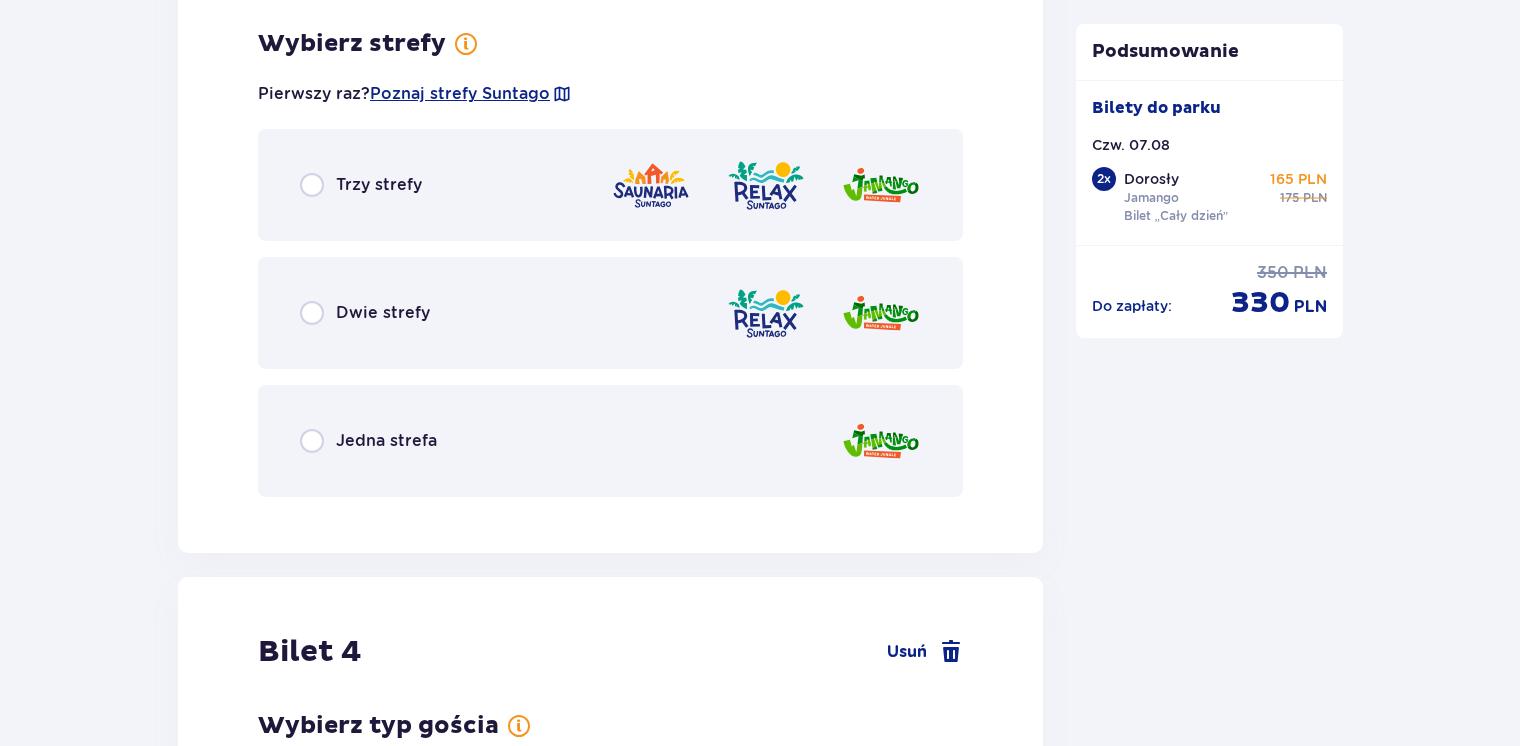 scroll, scrollTop: 4617, scrollLeft: 0, axis: vertical 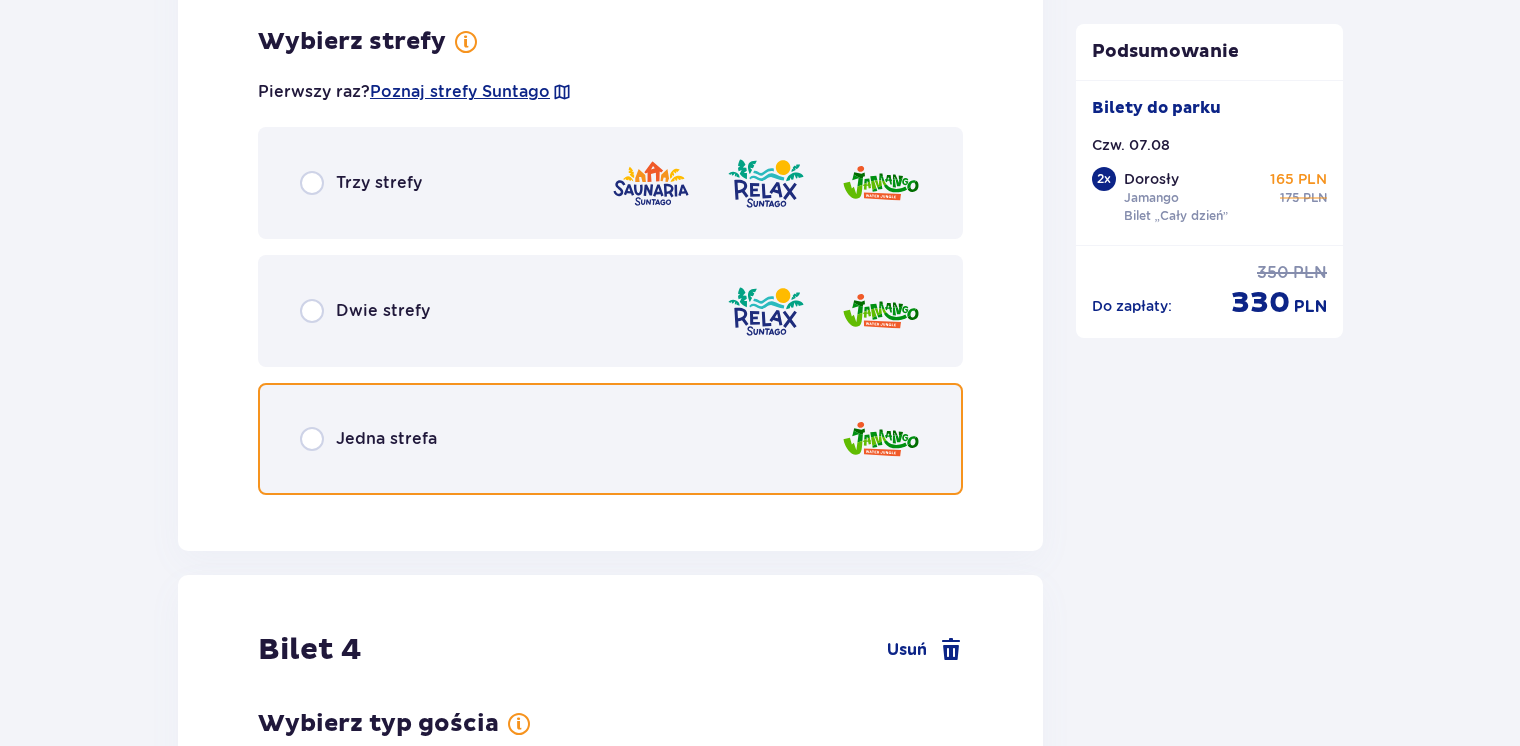 click at bounding box center [312, 439] 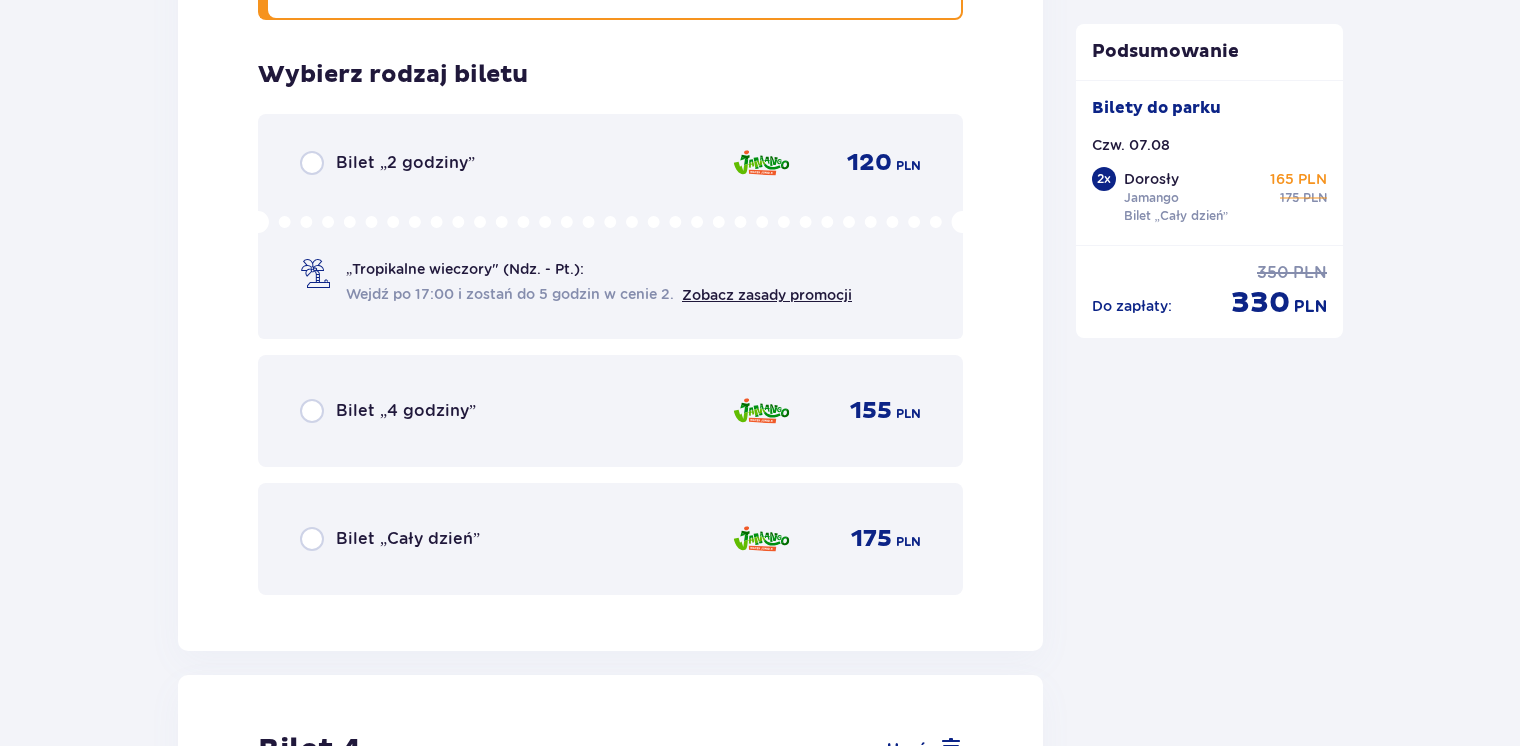 scroll, scrollTop: 5125, scrollLeft: 0, axis: vertical 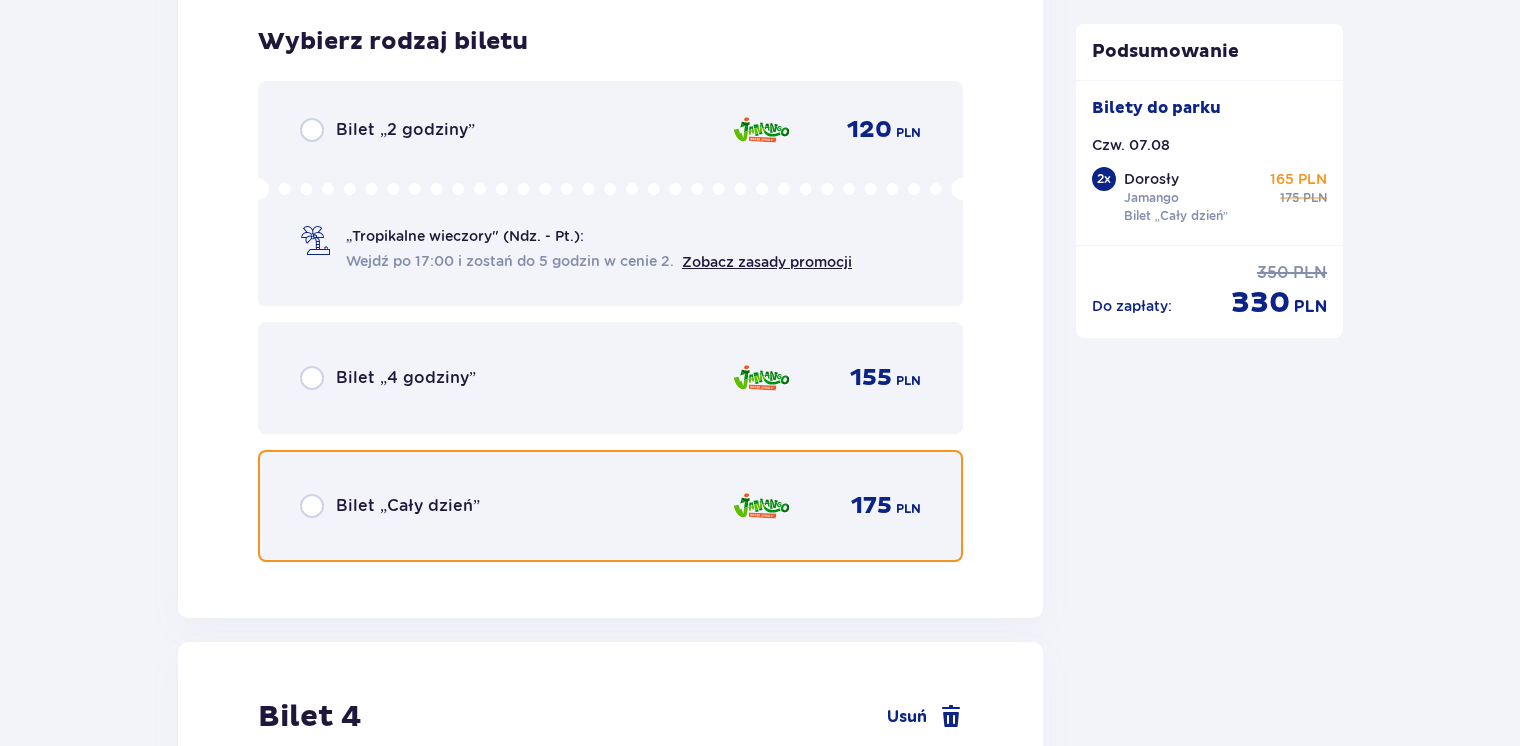 click at bounding box center [312, 506] 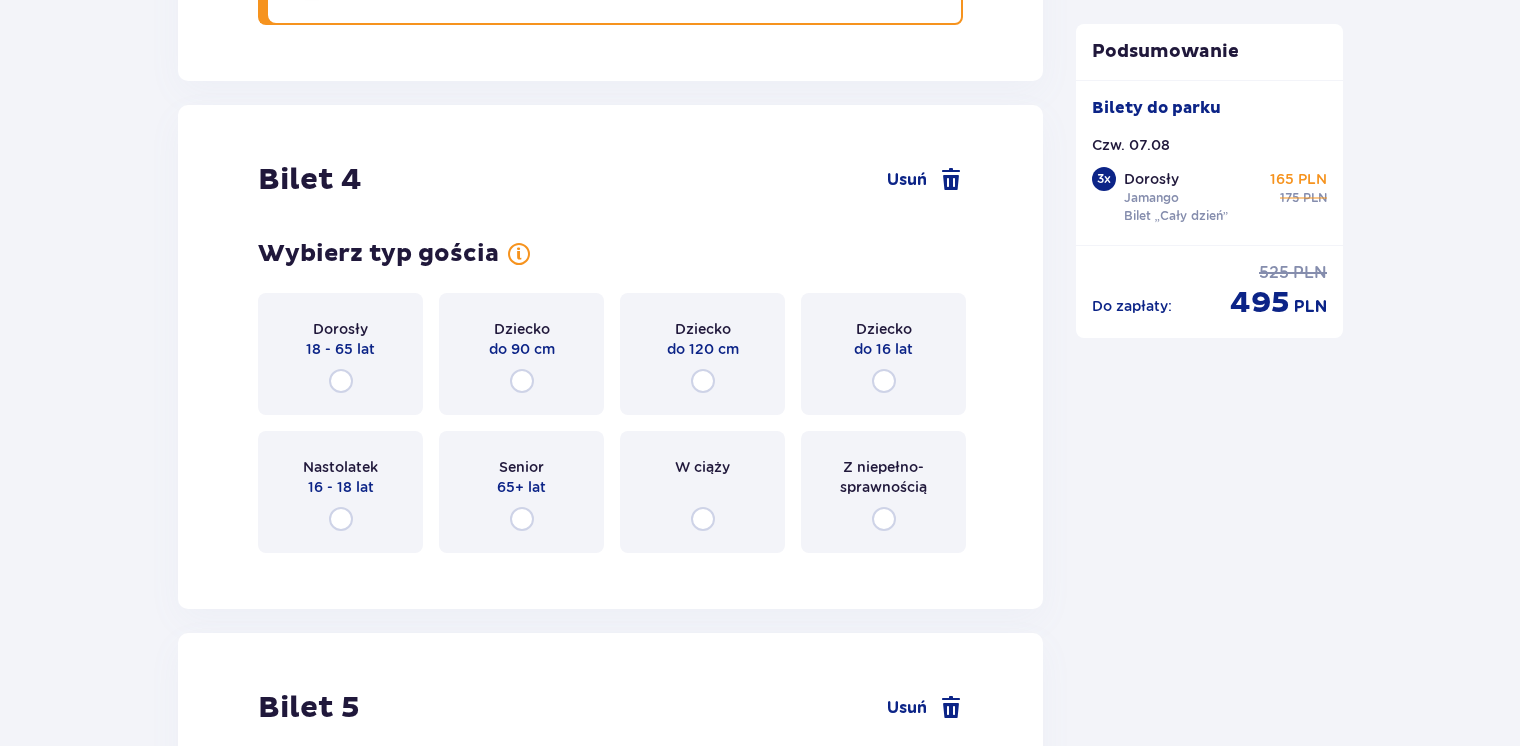 scroll, scrollTop: 5740, scrollLeft: 0, axis: vertical 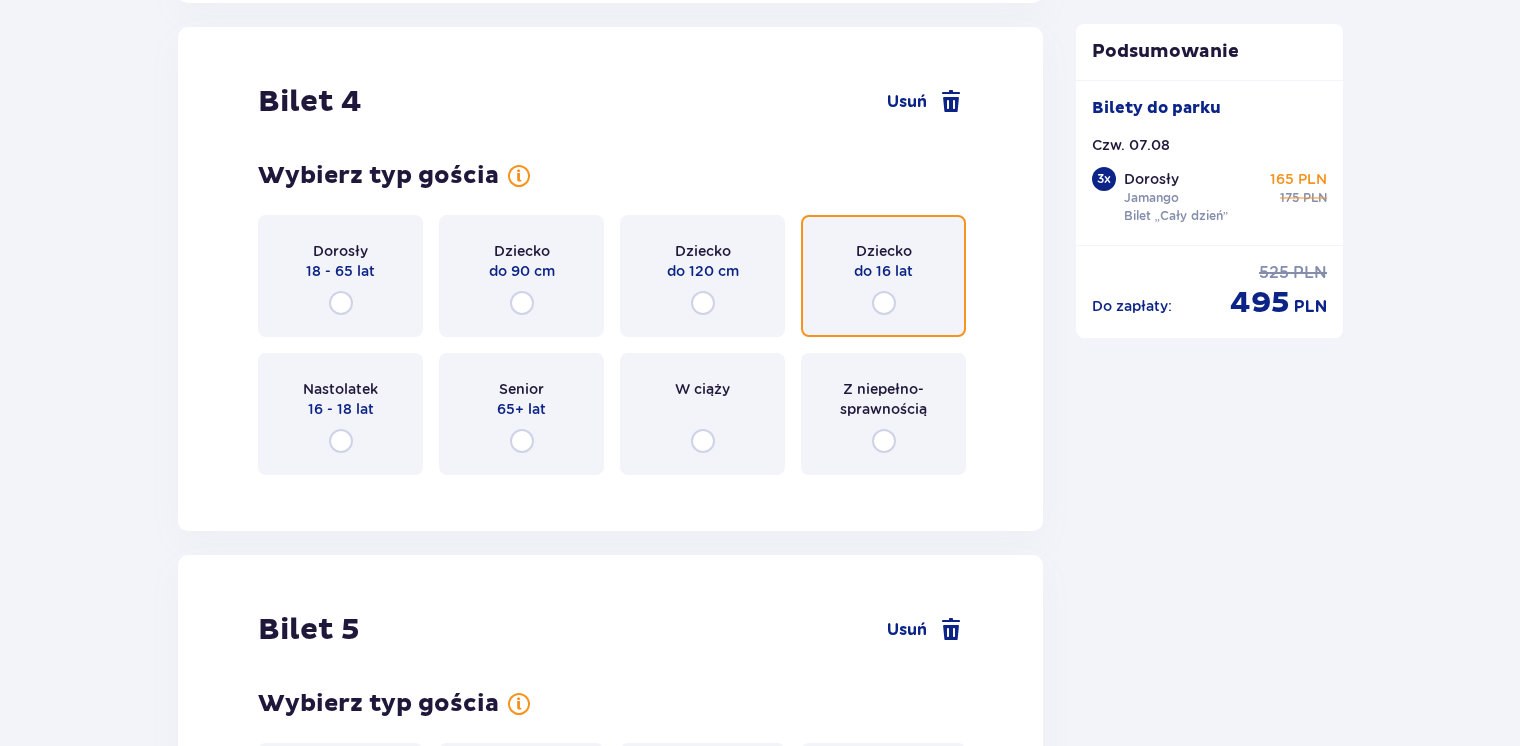 click at bounding box center (884, 303) 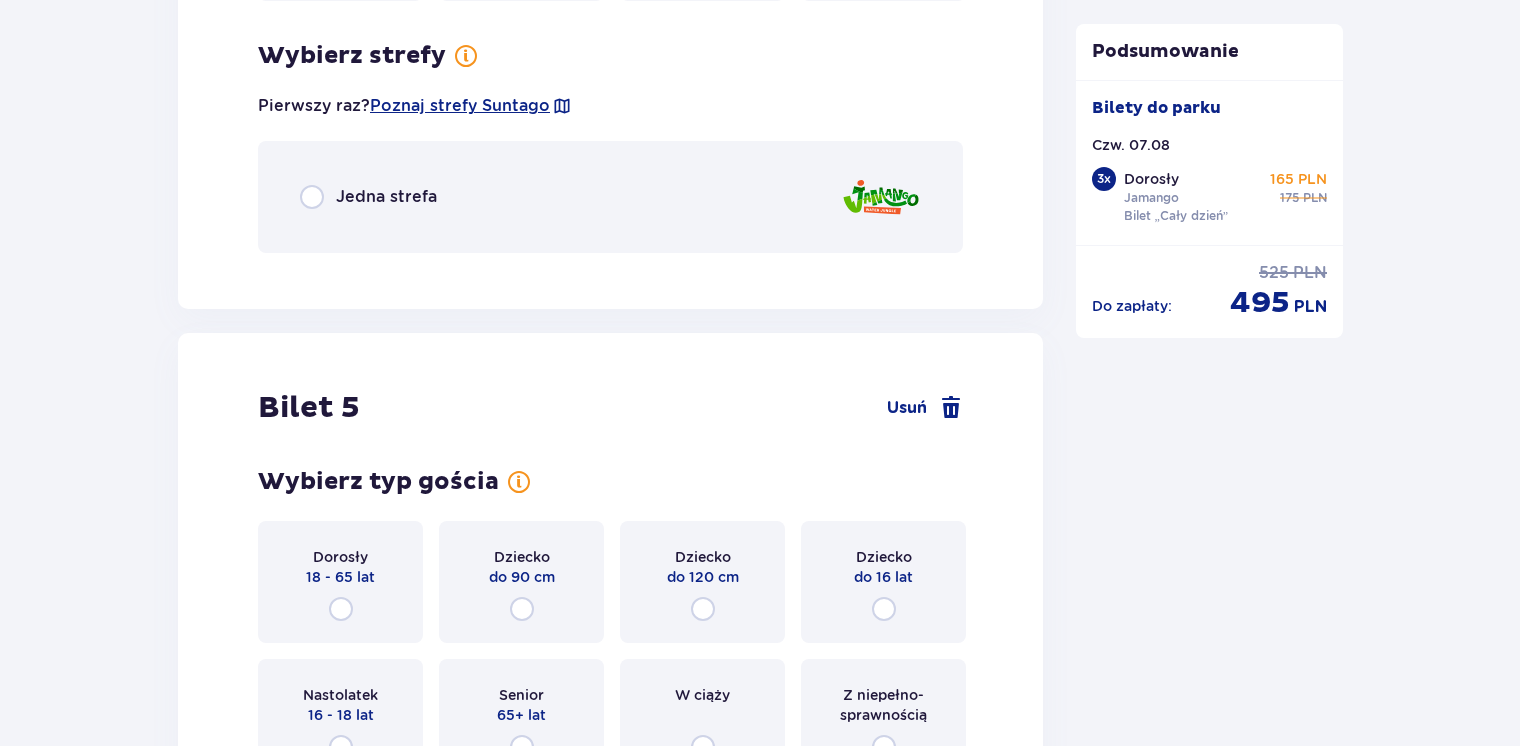 scroll, scrollTop: 6228, scrollLeft: 0, axis: vertical 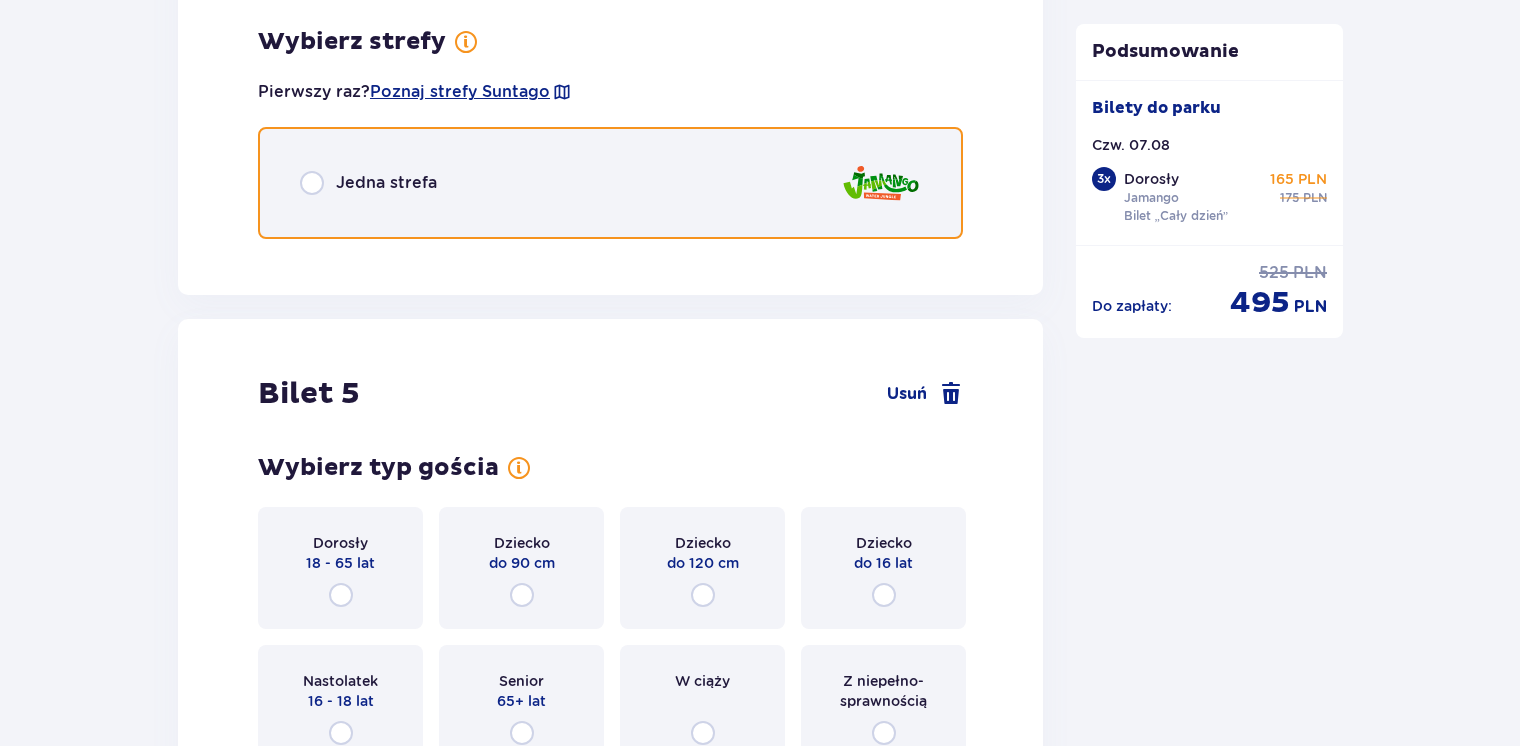 click at bounding box center (312, 183) 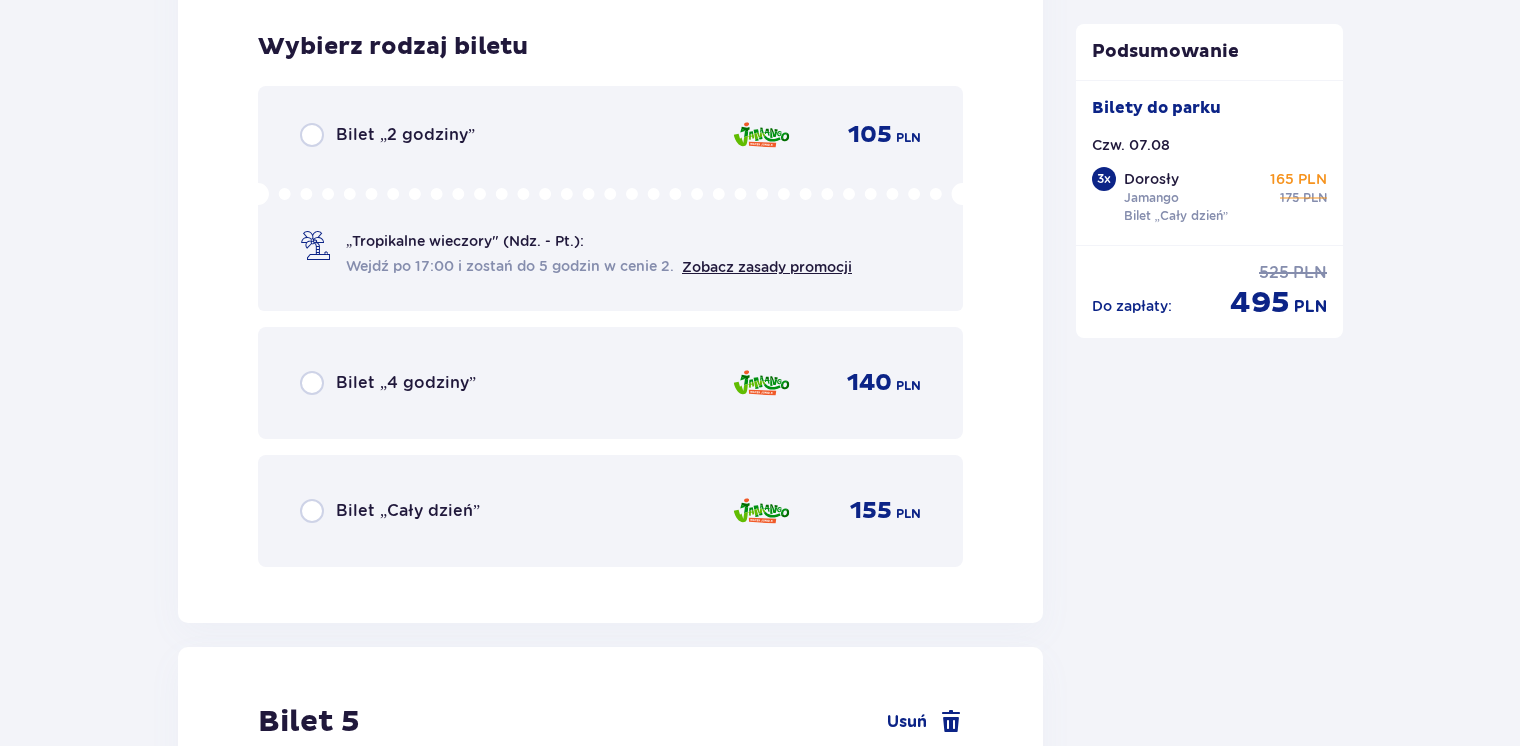 scroll, scrollTop: 6480, scrollLeft: 0, axis: vertical 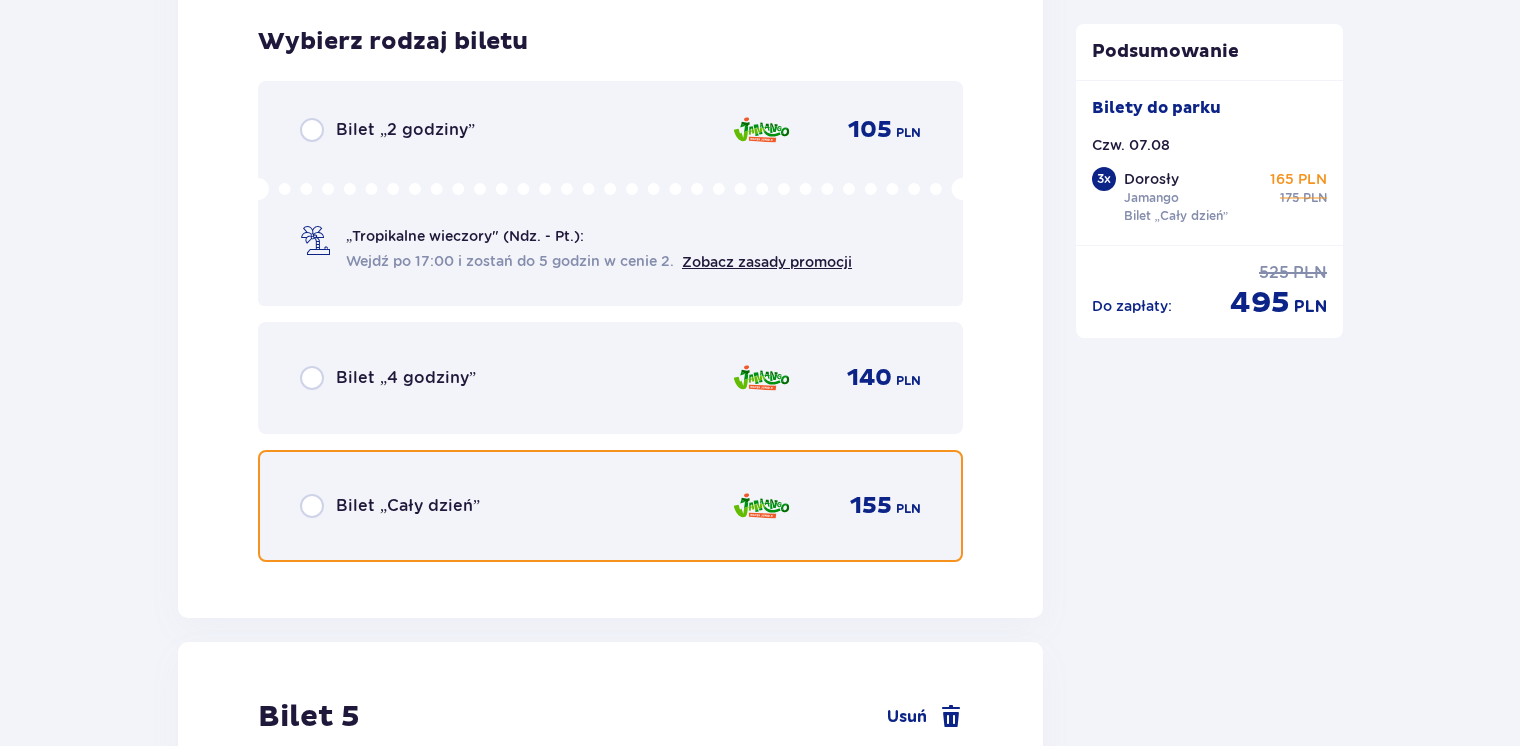 click at bounding box center [312, 506] 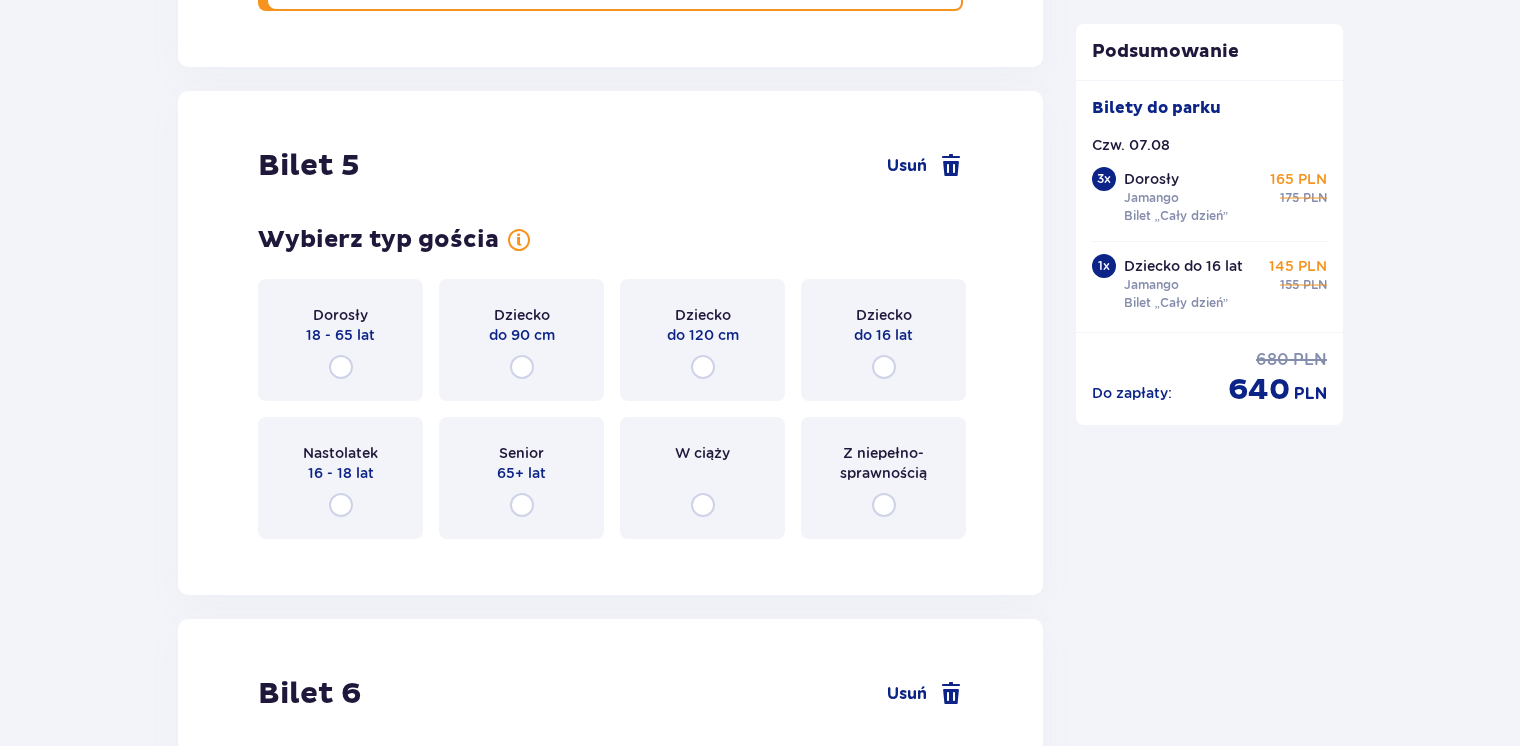 scroll, scrollTop: 7094, scrollLeft: 0, axis: vertical 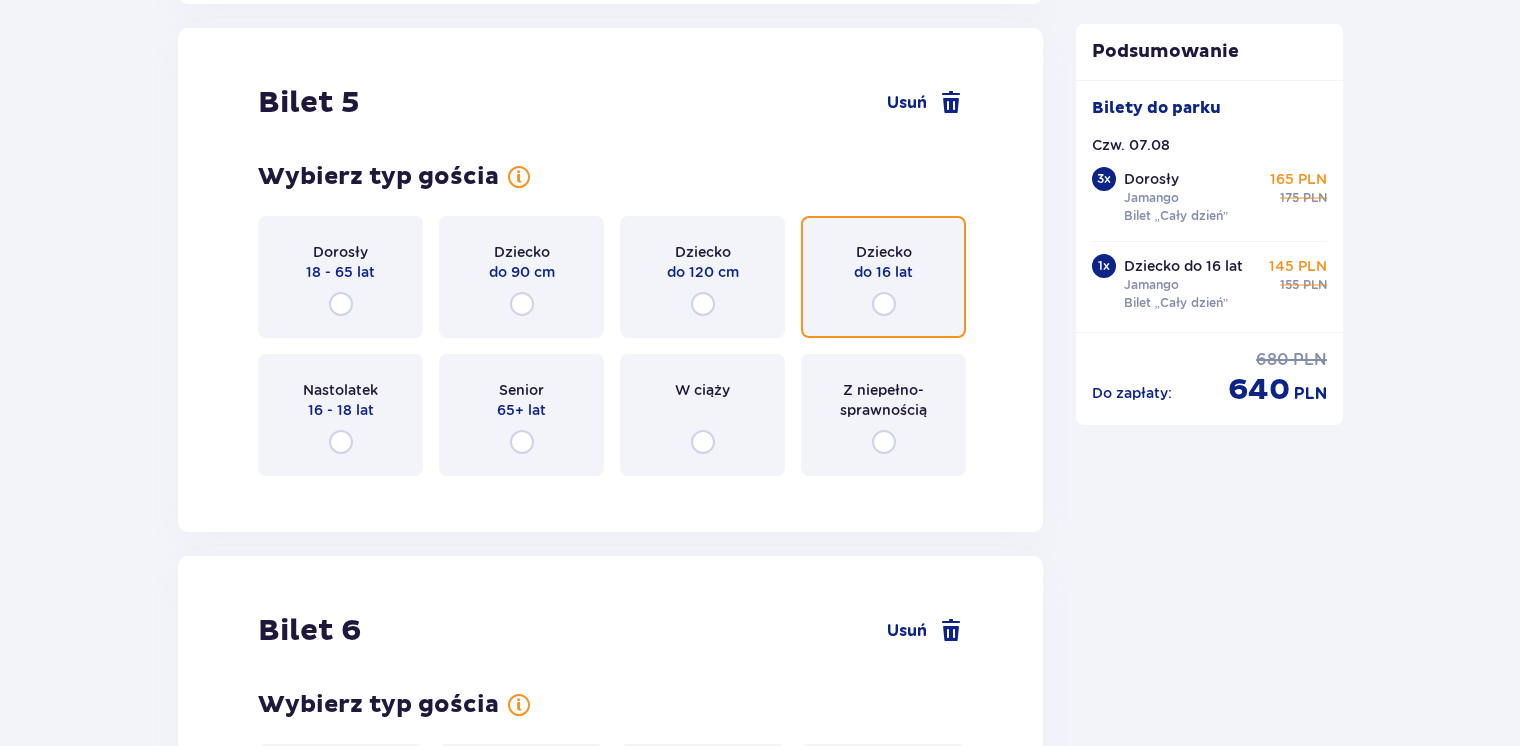 click at bounding box center (884, 304) 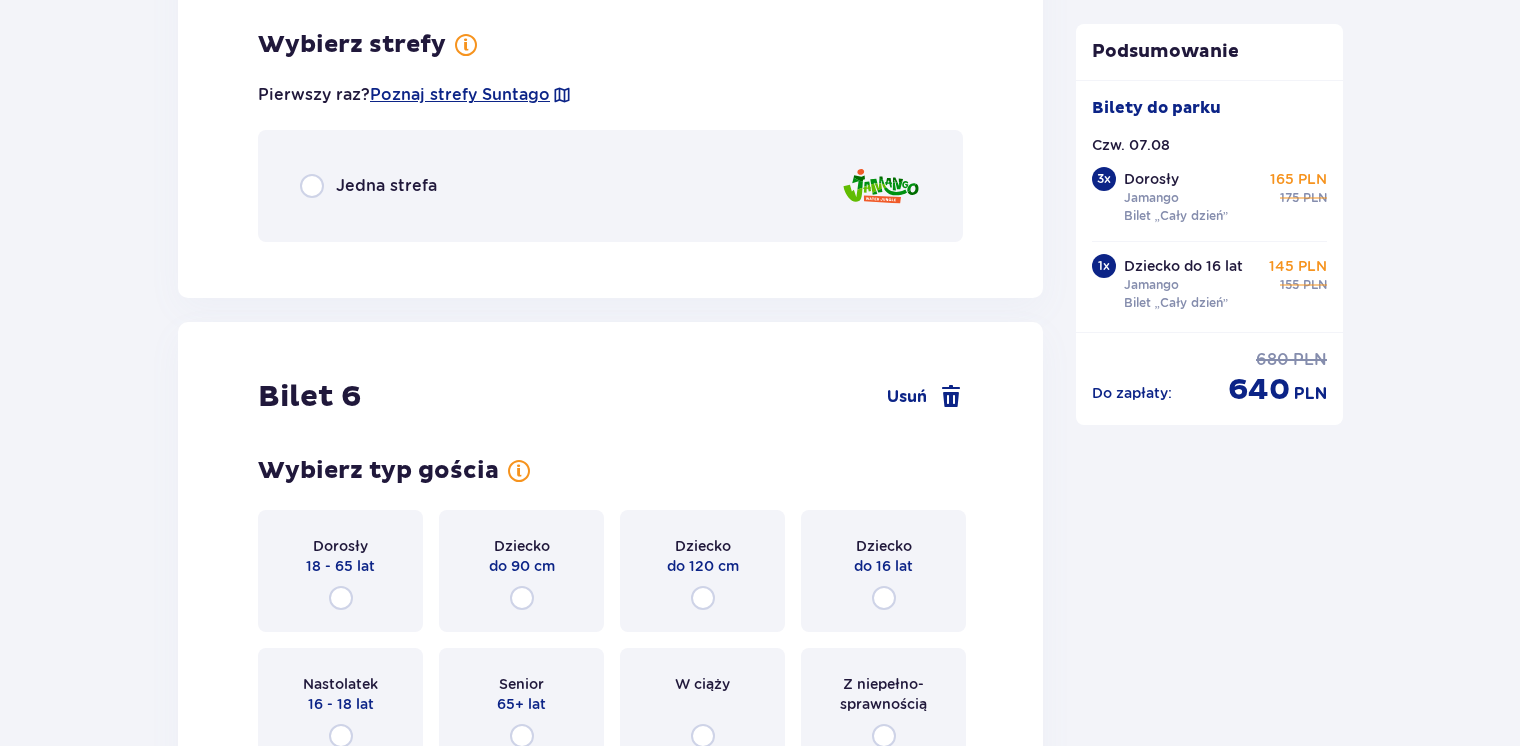 scroll, scrollTop: 7582, scrollLeft: 0, axis: vertical 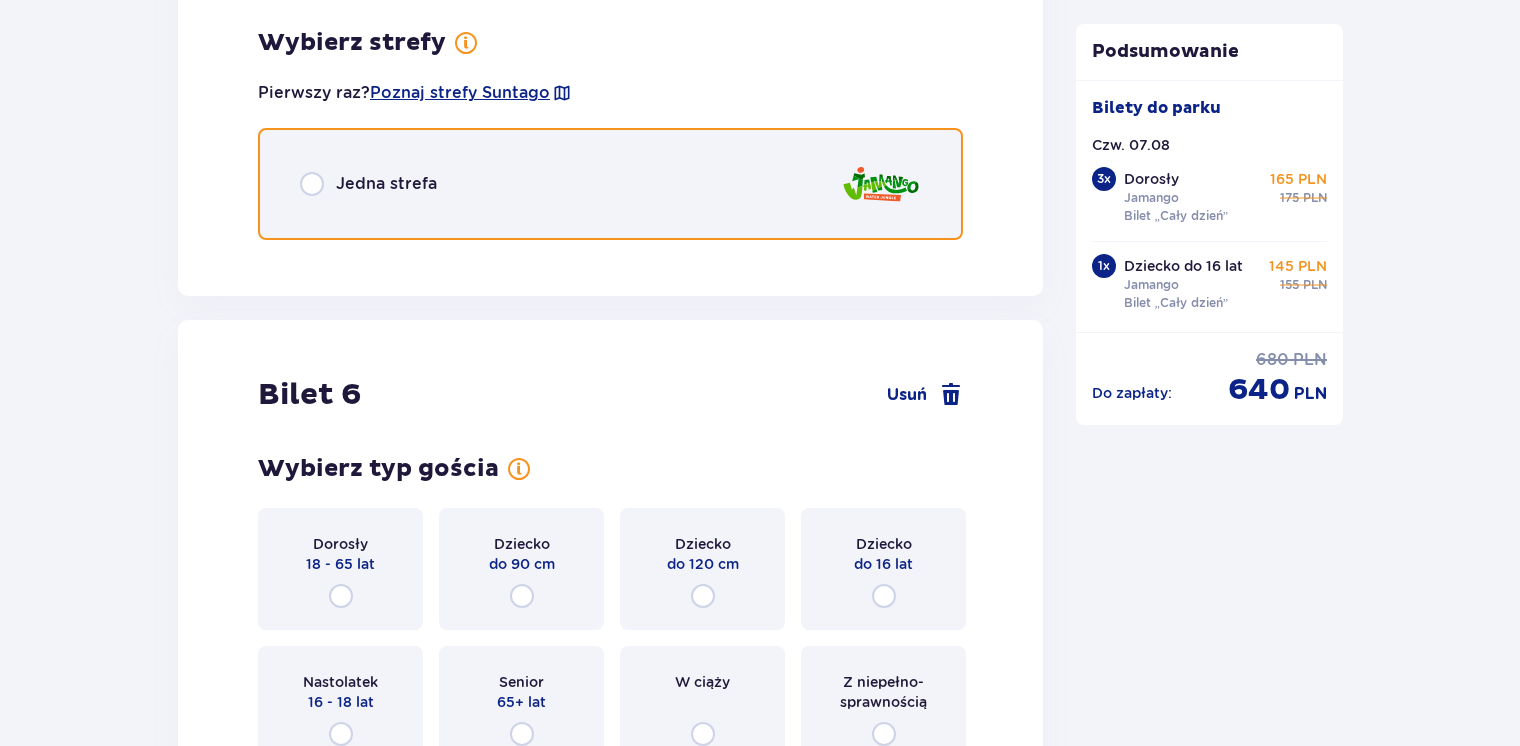 click at bounding box center (312, 184) 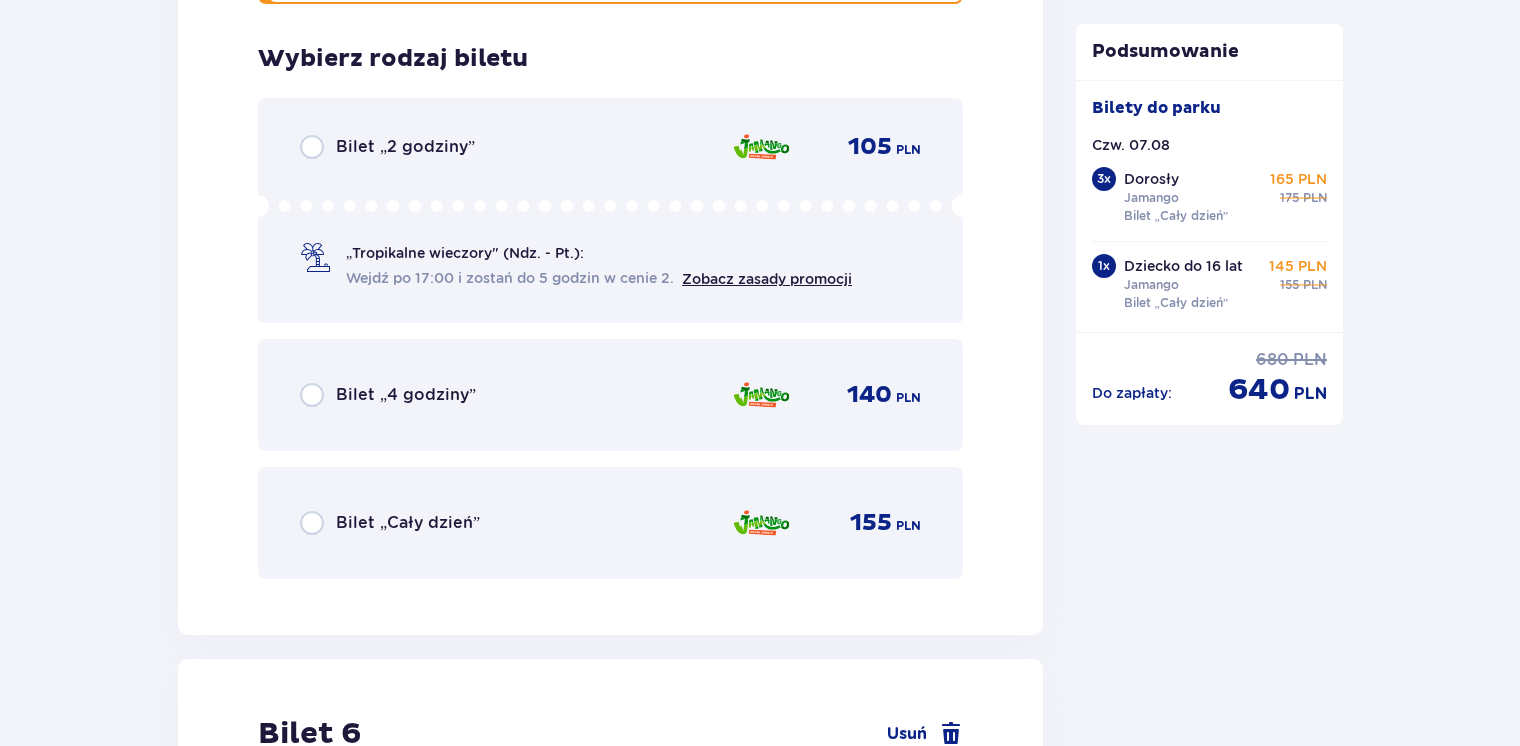 scroll, scrollTop: 7834, scrollLeft: 0, axis: vertical 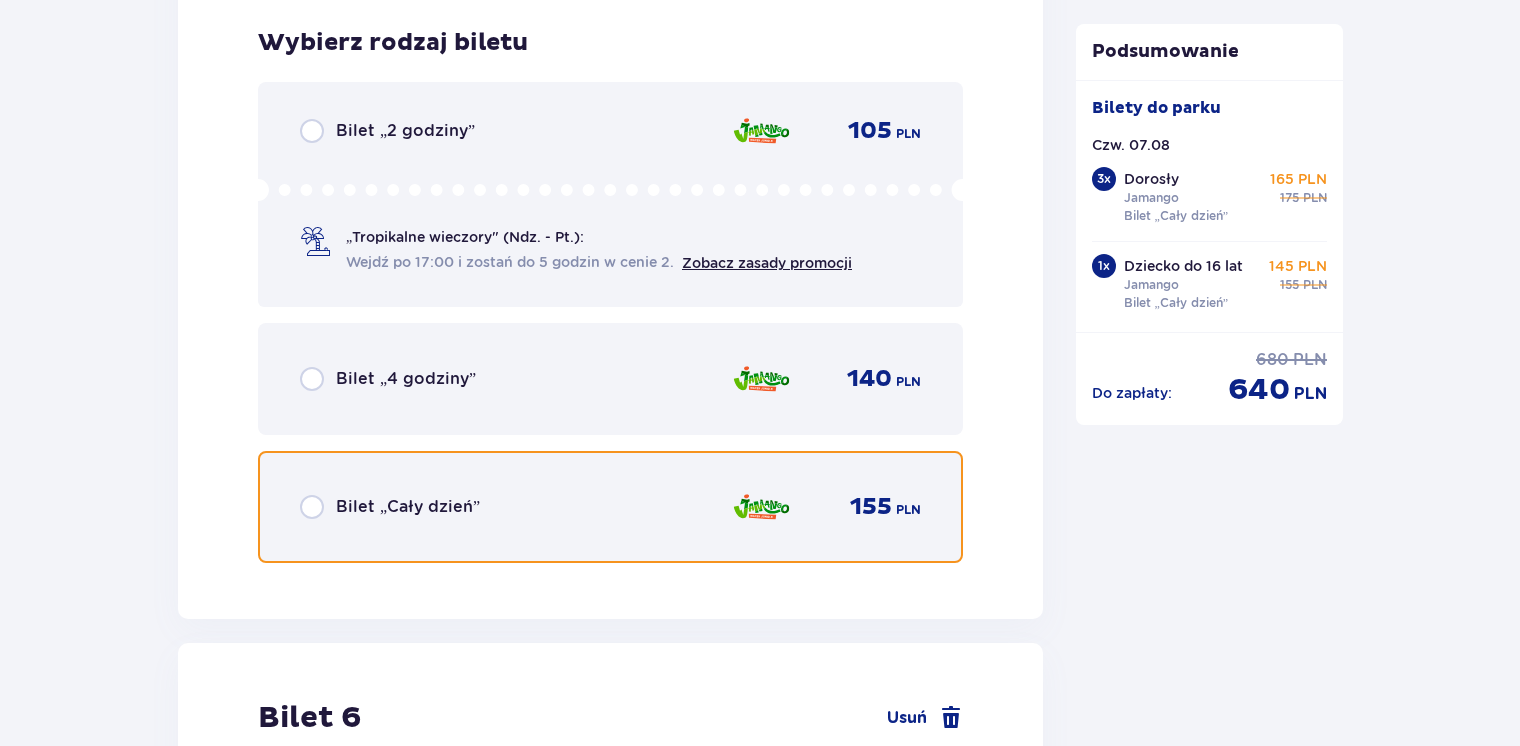 click at bounding box center [312, 507] 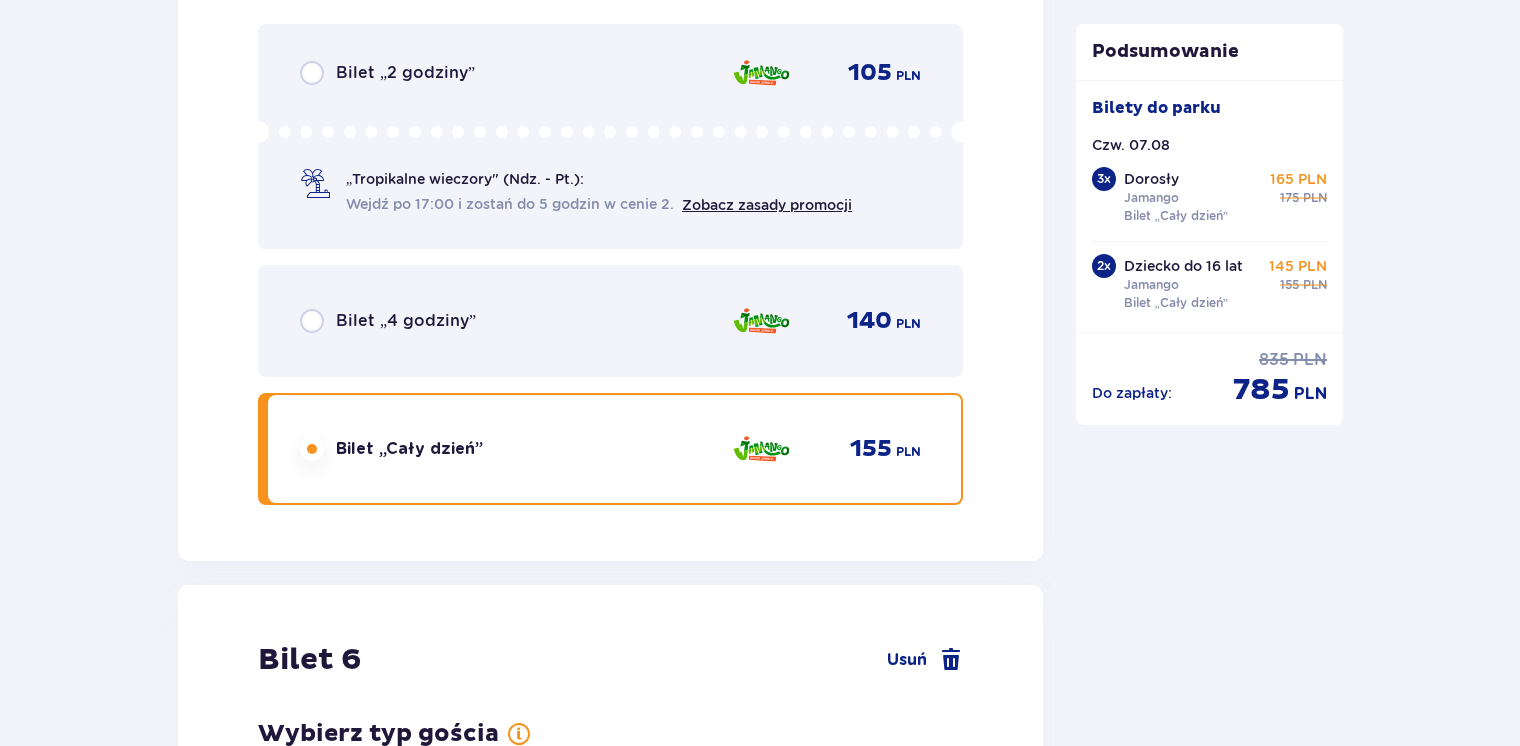 scroll, scrollTop: 8445, scrollLeft: 0, axis: vertical 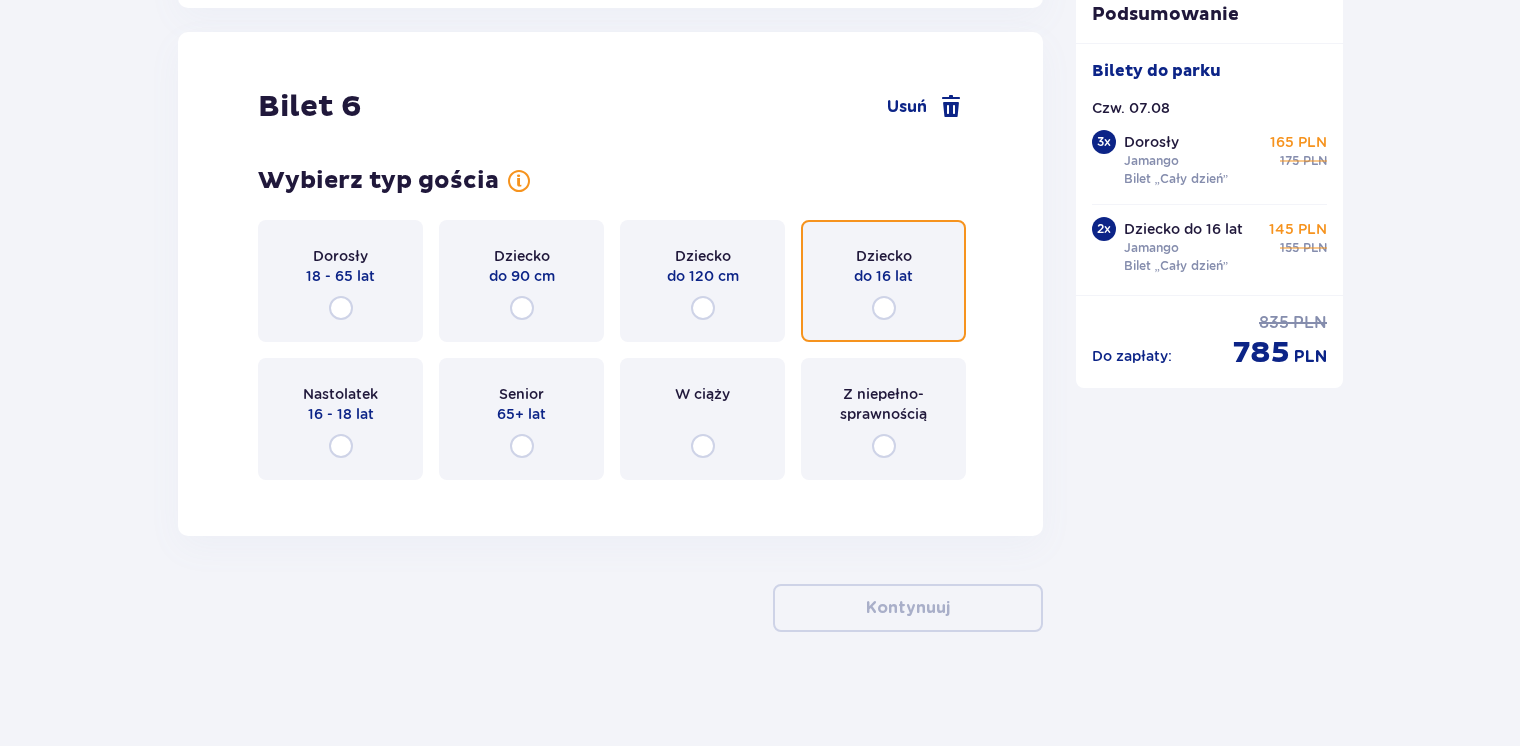 click at bounding box center (884, 308) 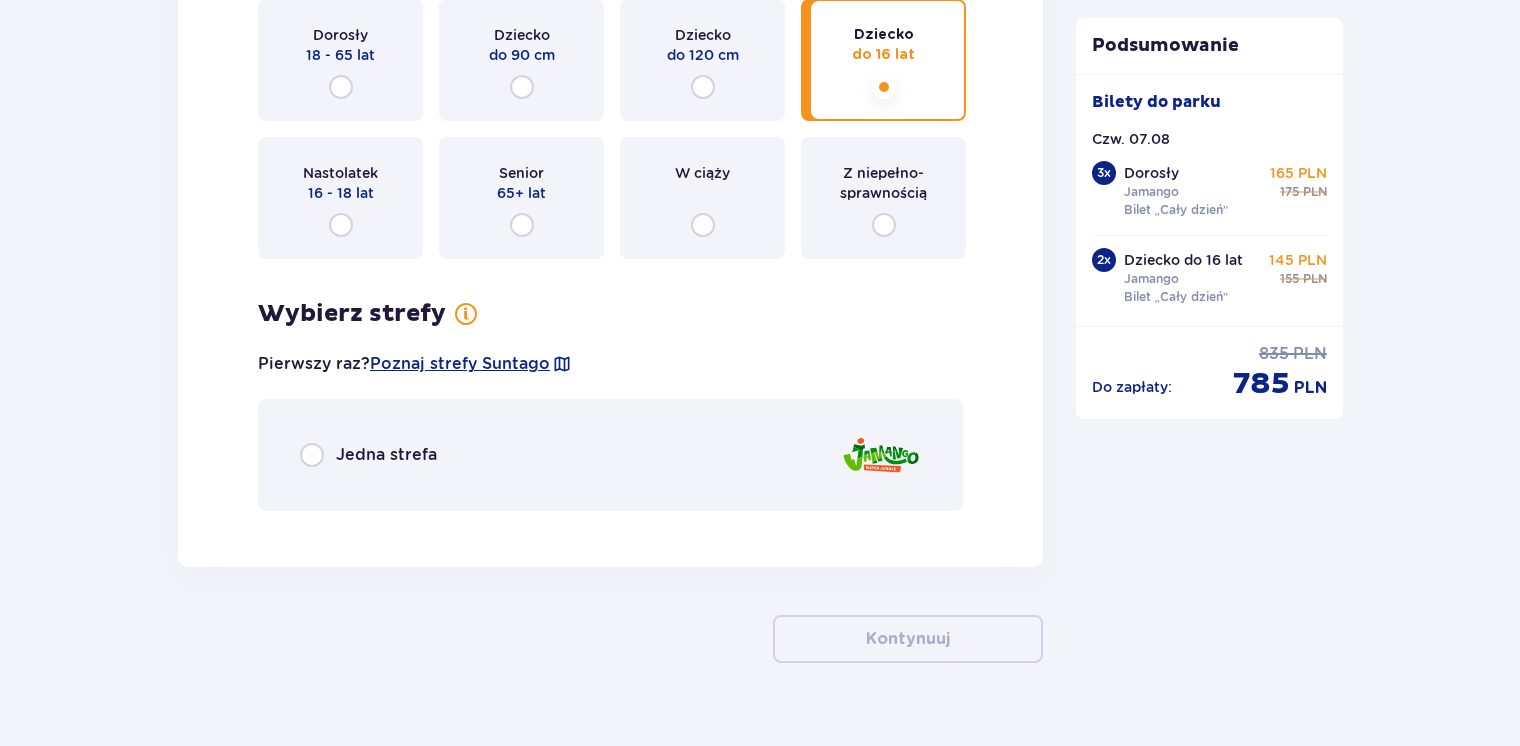 scroll, scrollTop: 8697, scrollLeft: 0, axis: vertical 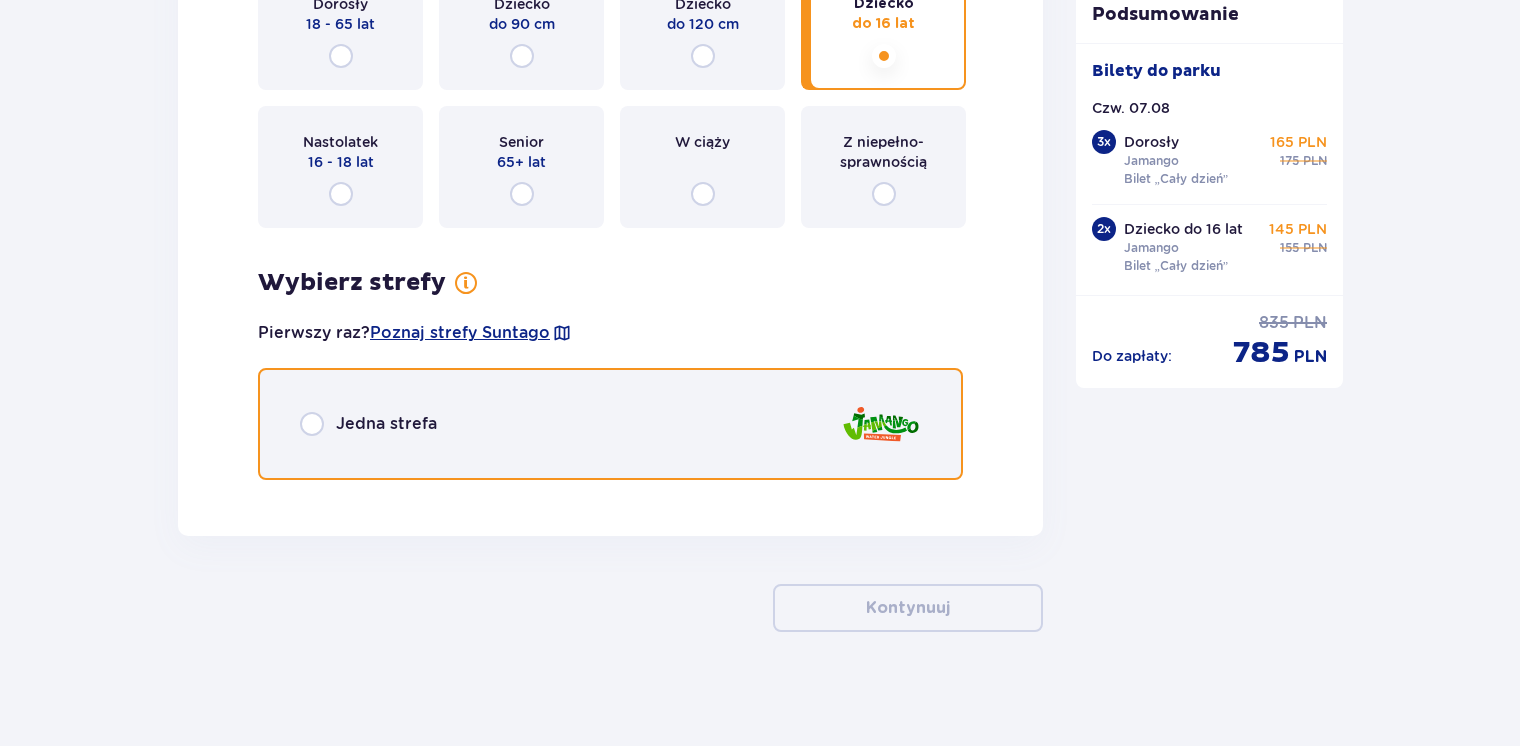 click at bounding box center (312, 424) 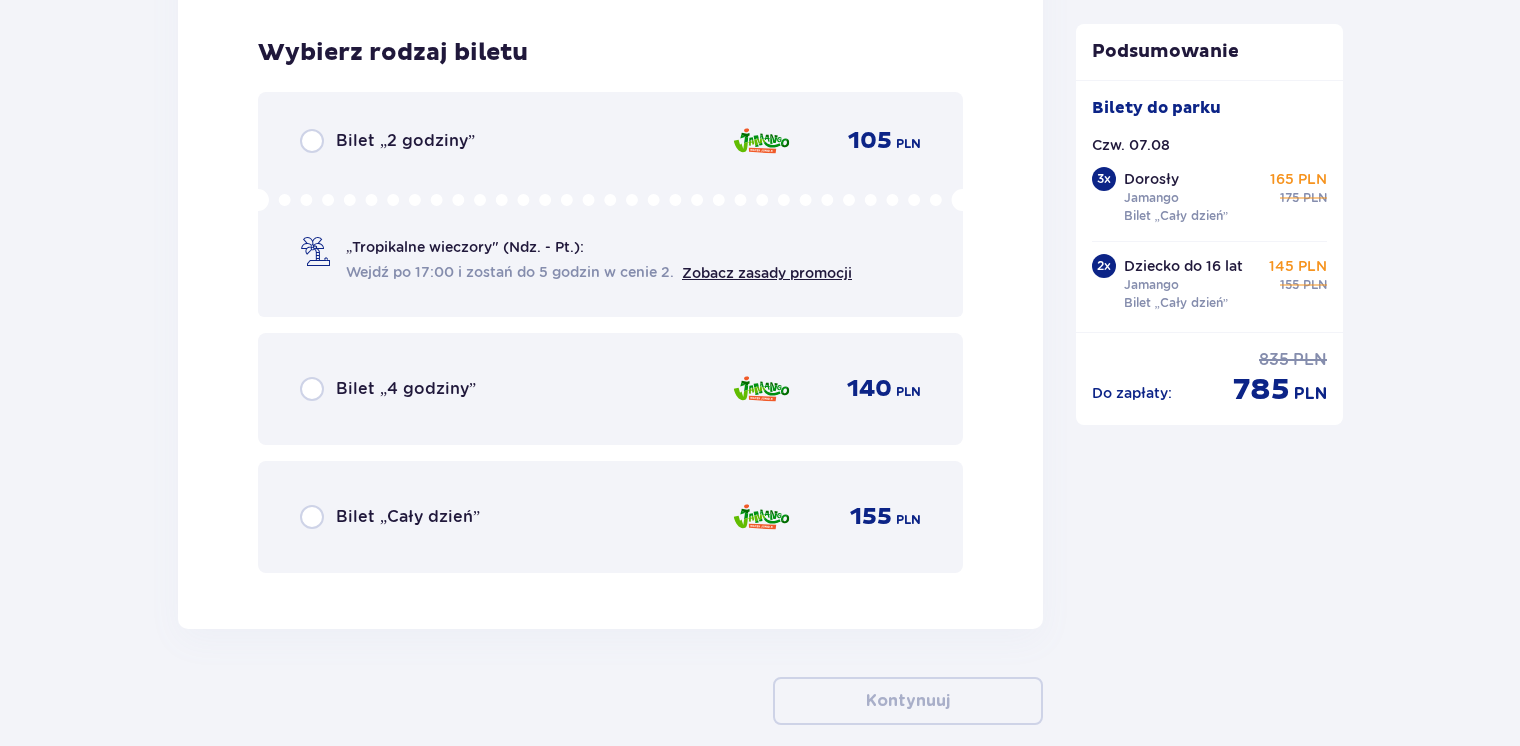 scroll, scrollTop: 9188, scrollLeft: 0, axis: vertical 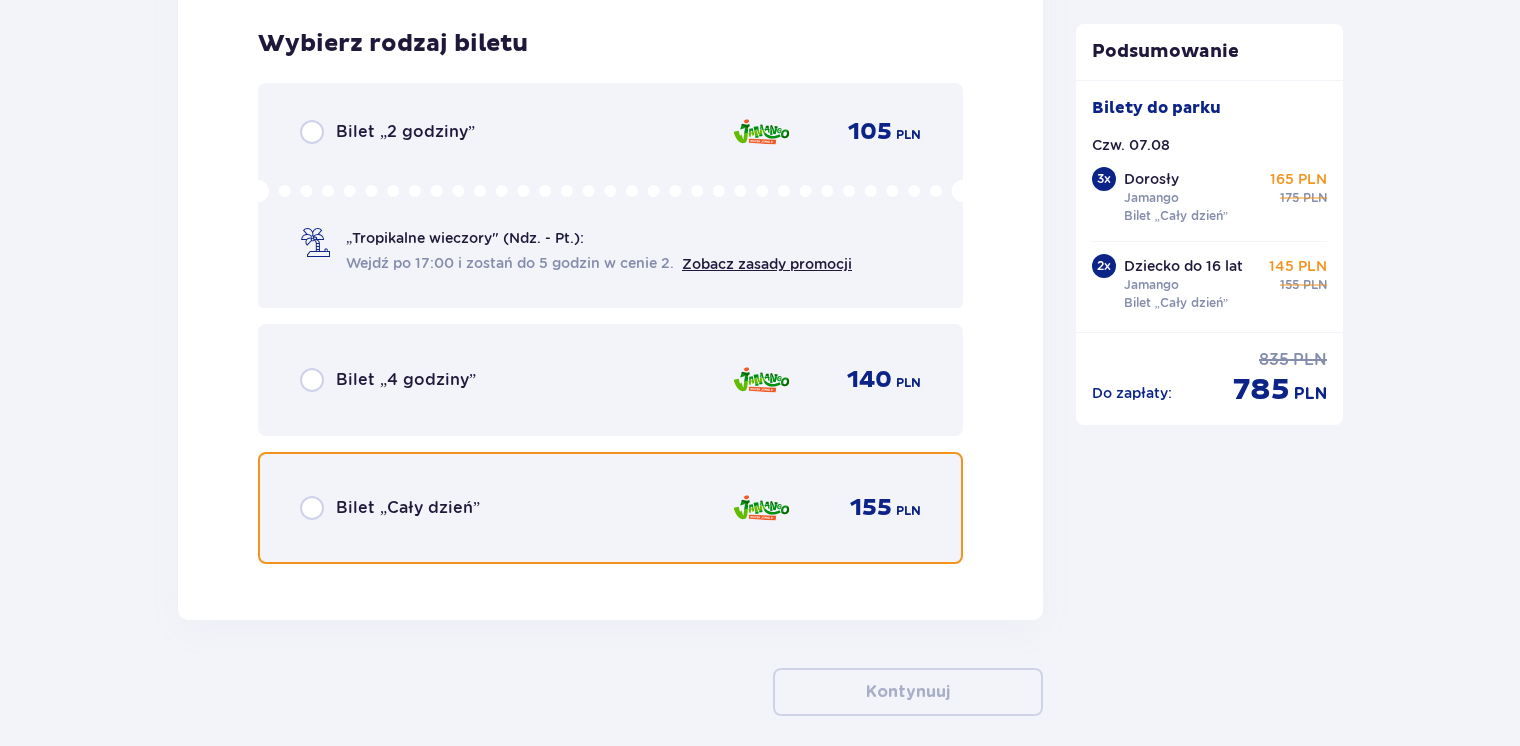 click at bounding box center [312, 508] 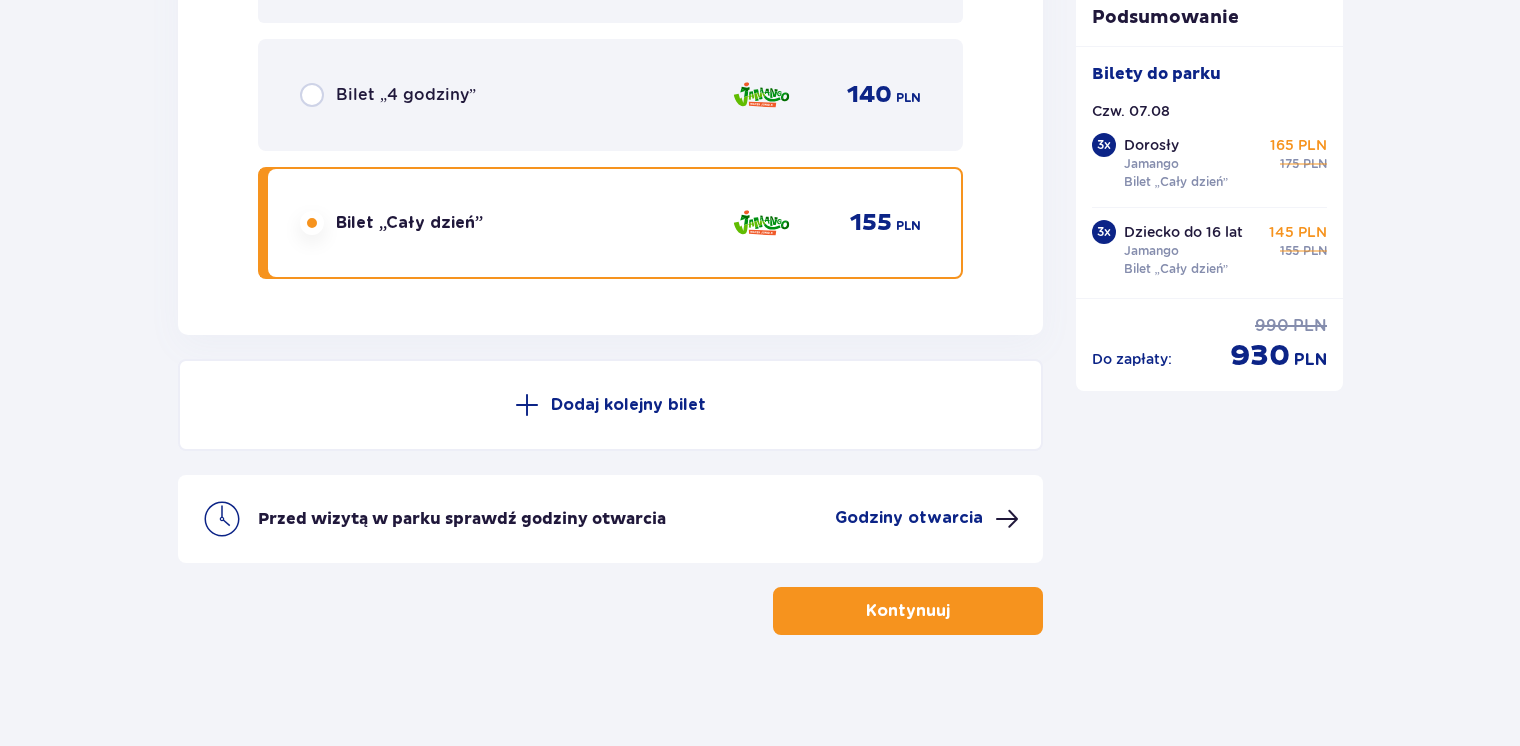 scroll, scrollTop: 9475, scrollLeft: 0, axis: vertical 